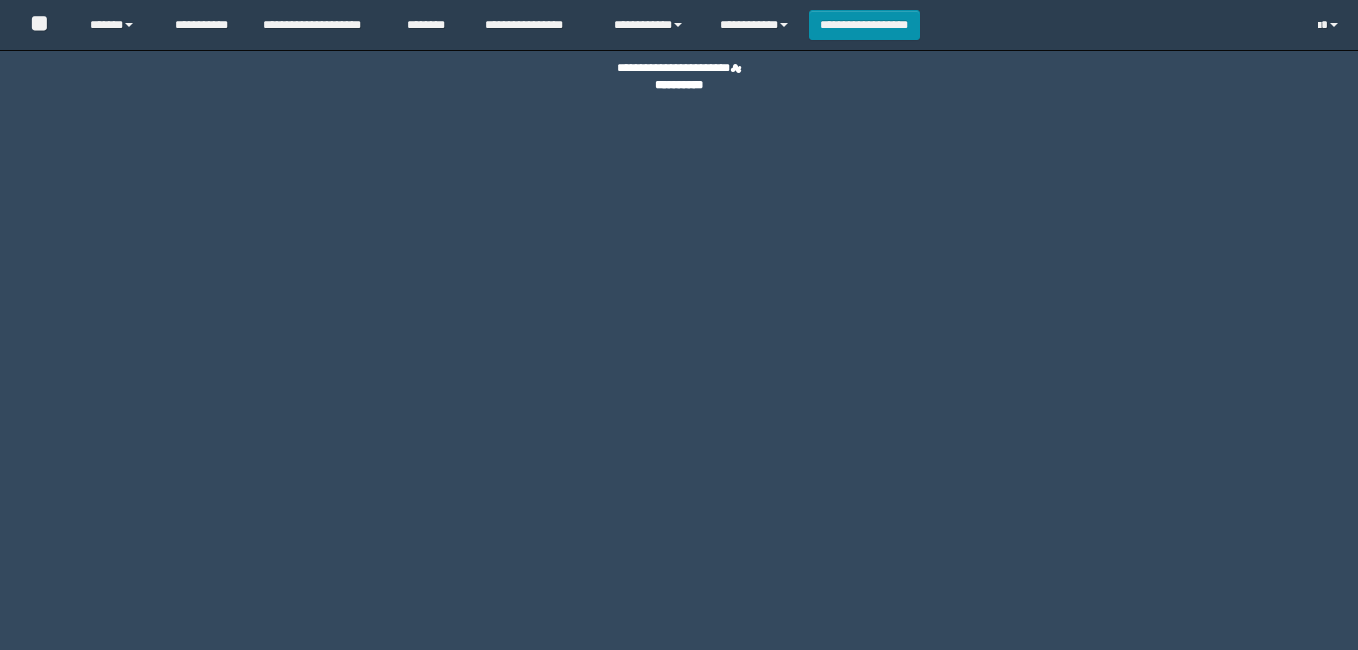 scroll, scrollTop: 0, scrollLeft: 0, axis: both 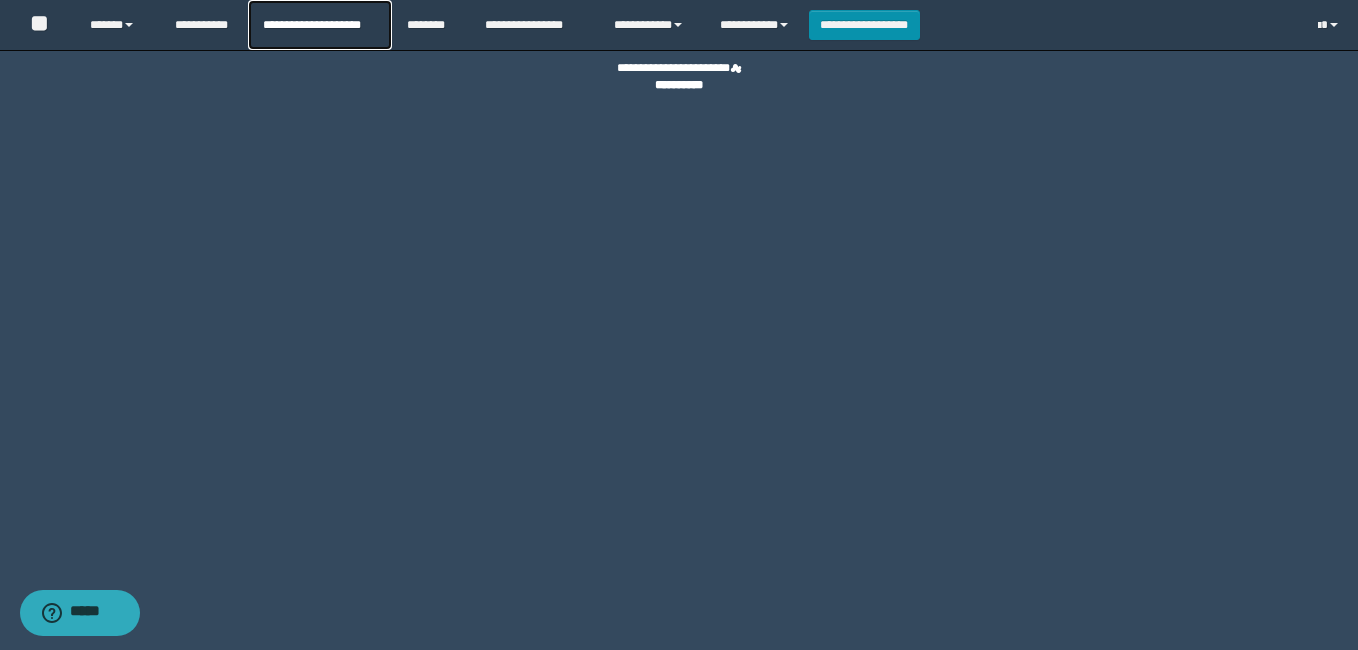 click on "**********" at bounding box center [319, 25] 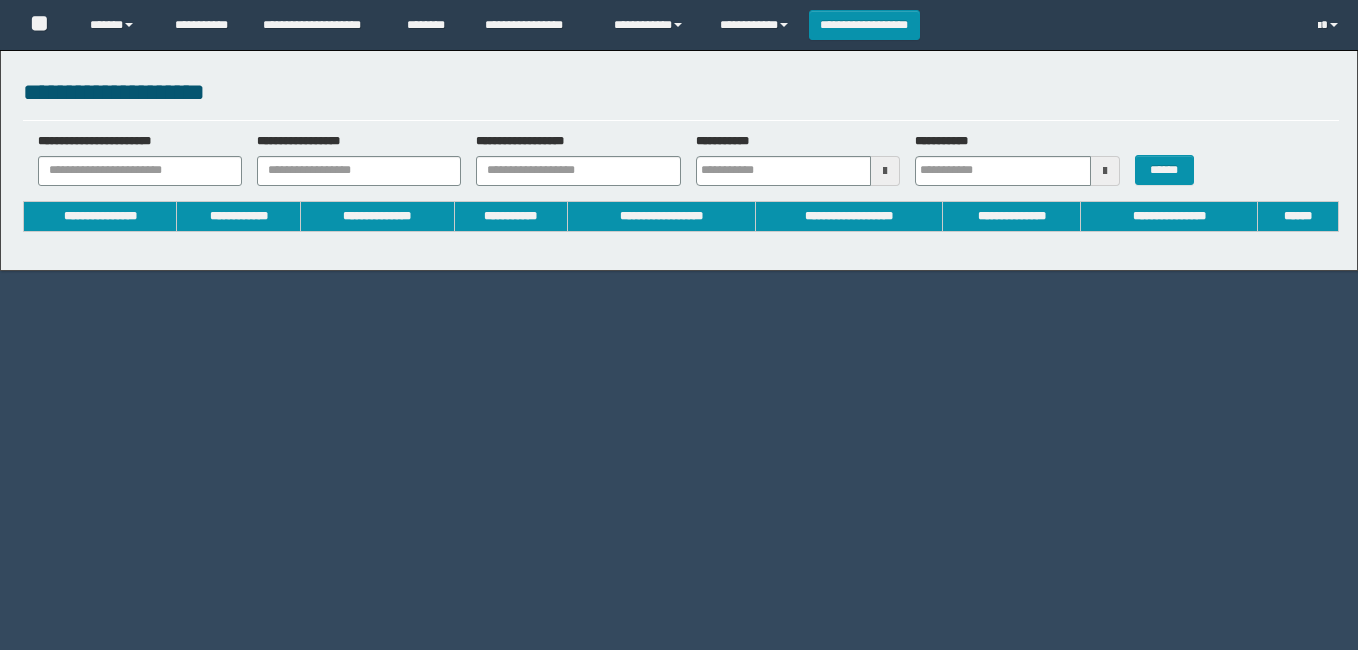 type on "**********" 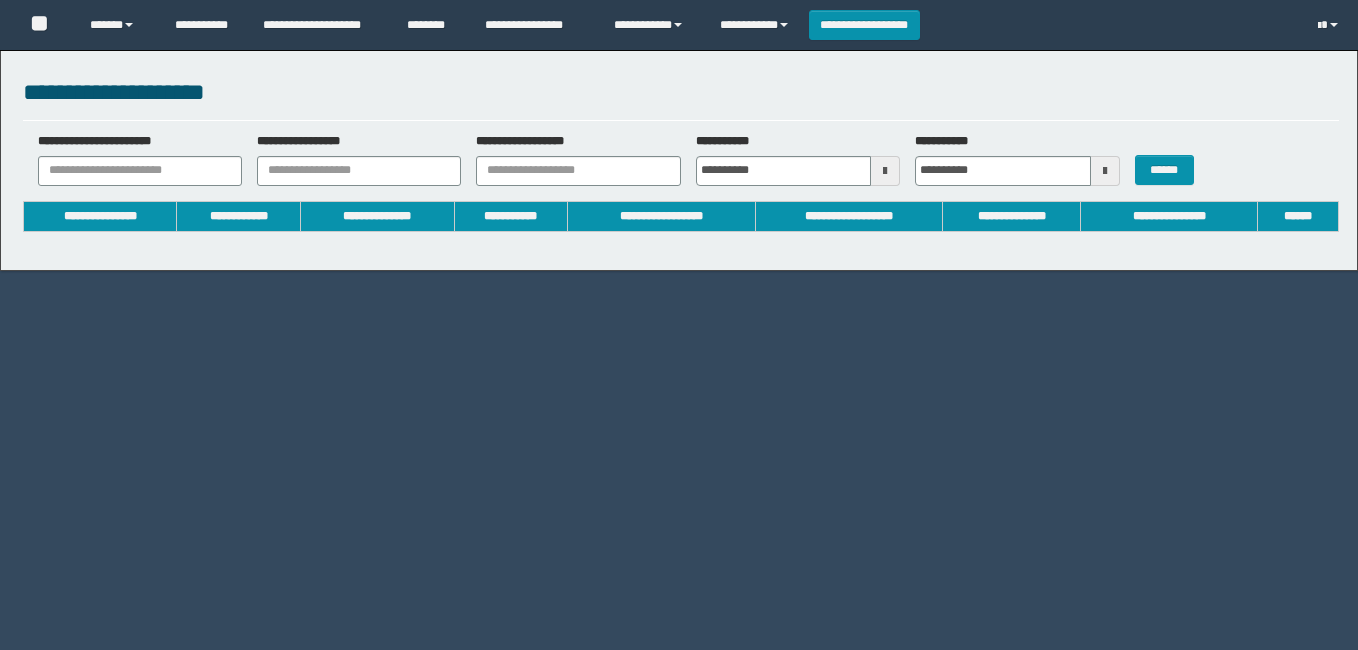 scroll, scrollTop: 0, scrollLeft: 0, axis: both 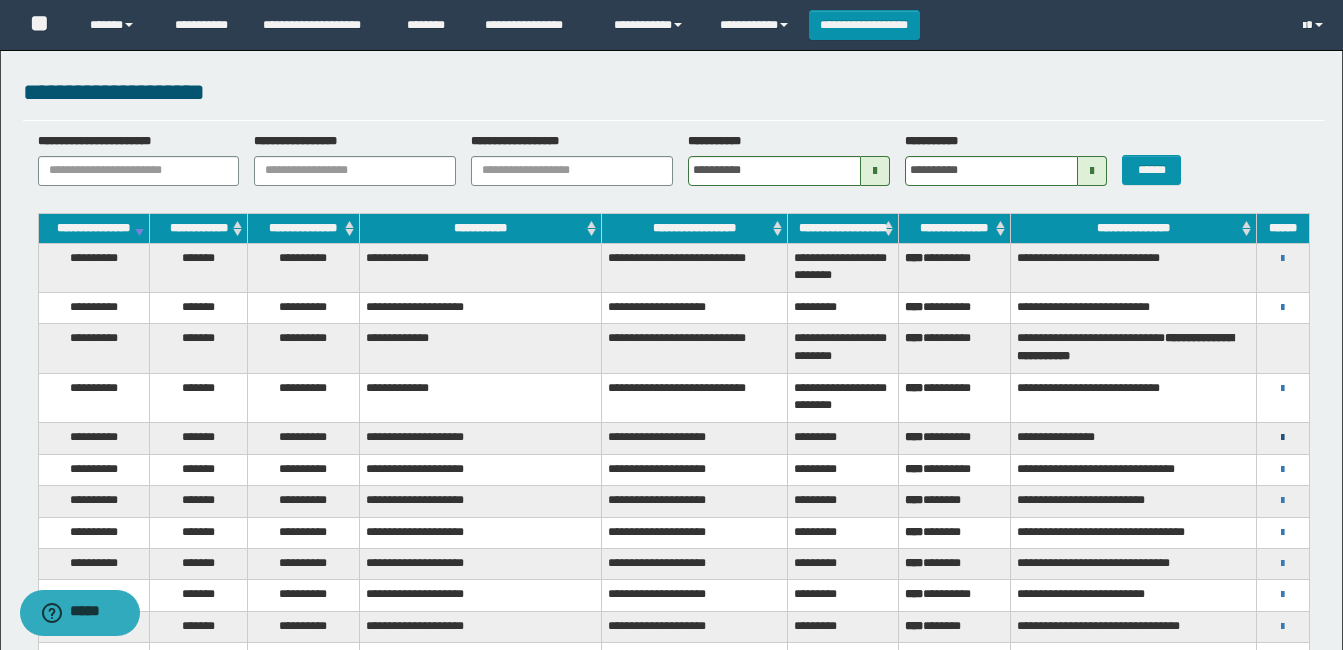 click at bounding box center (1282, 438) 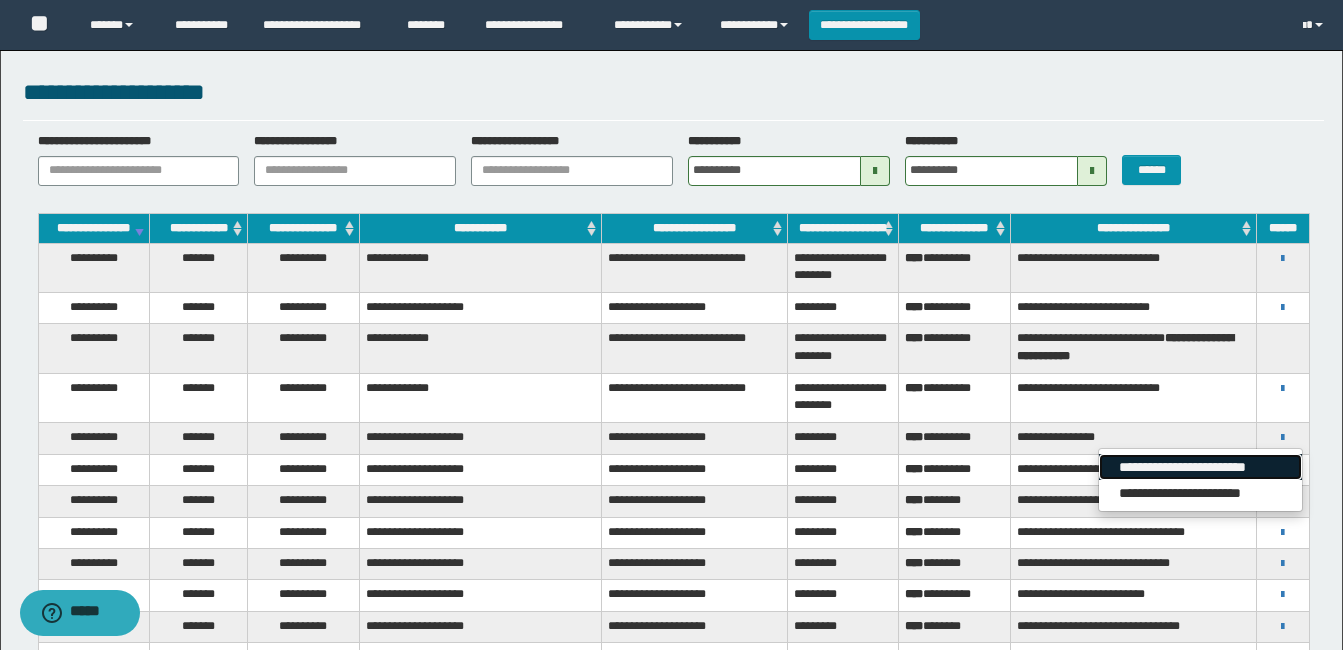 click on "**********" at bounding box center [1200, 467] 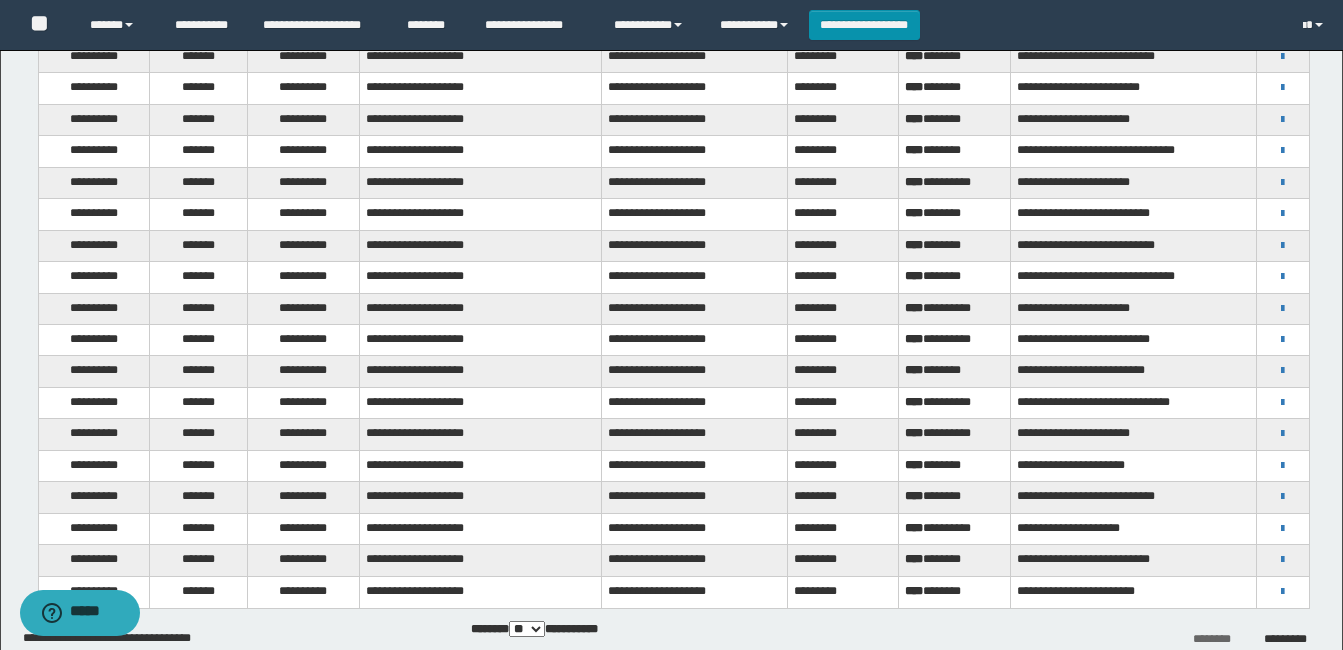 scroll, scrollTop: 1333, scrollLeft: 0, axis: vertical 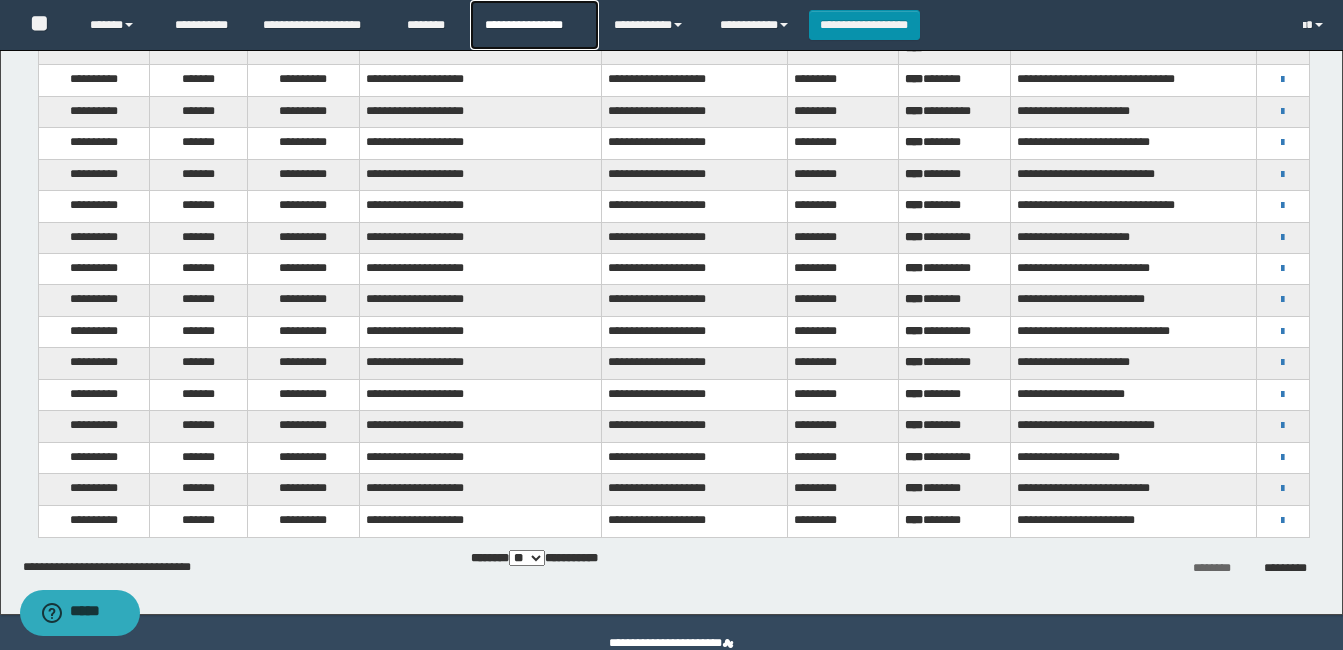 click on "**********" at bounding box center [534, 25] 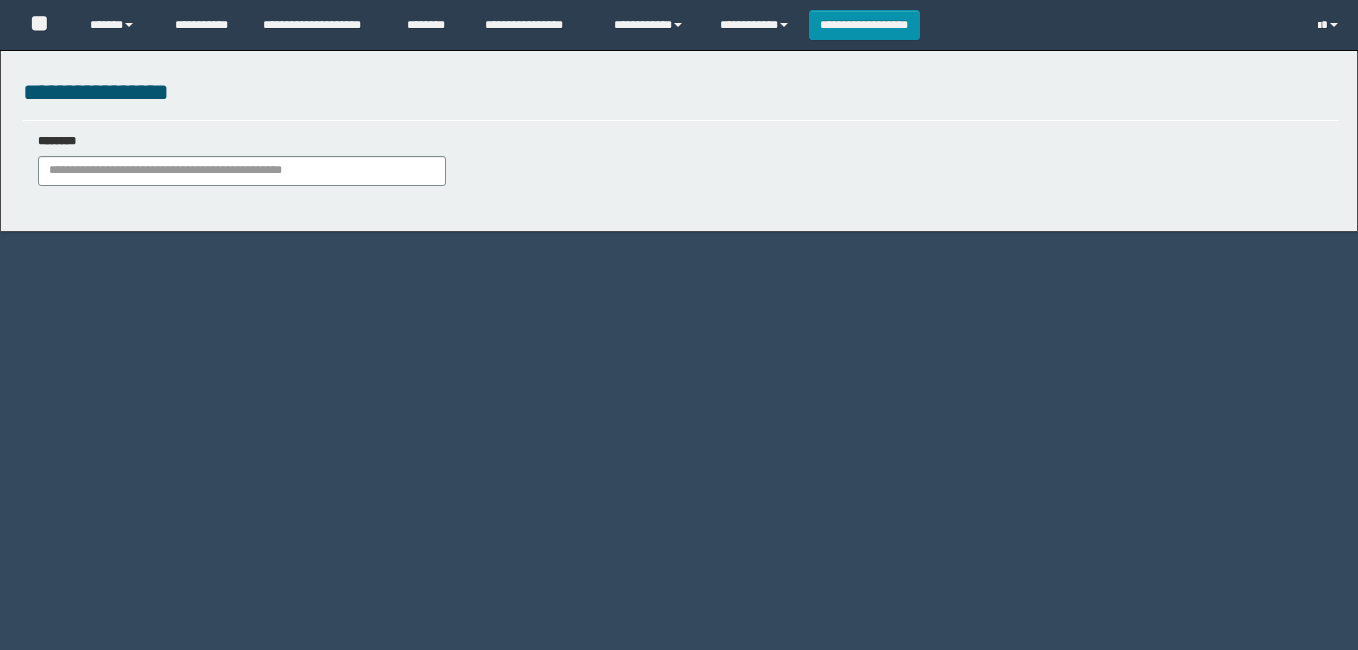 scroll, scrollTop: 0, scrollLeft: 0, axis: both 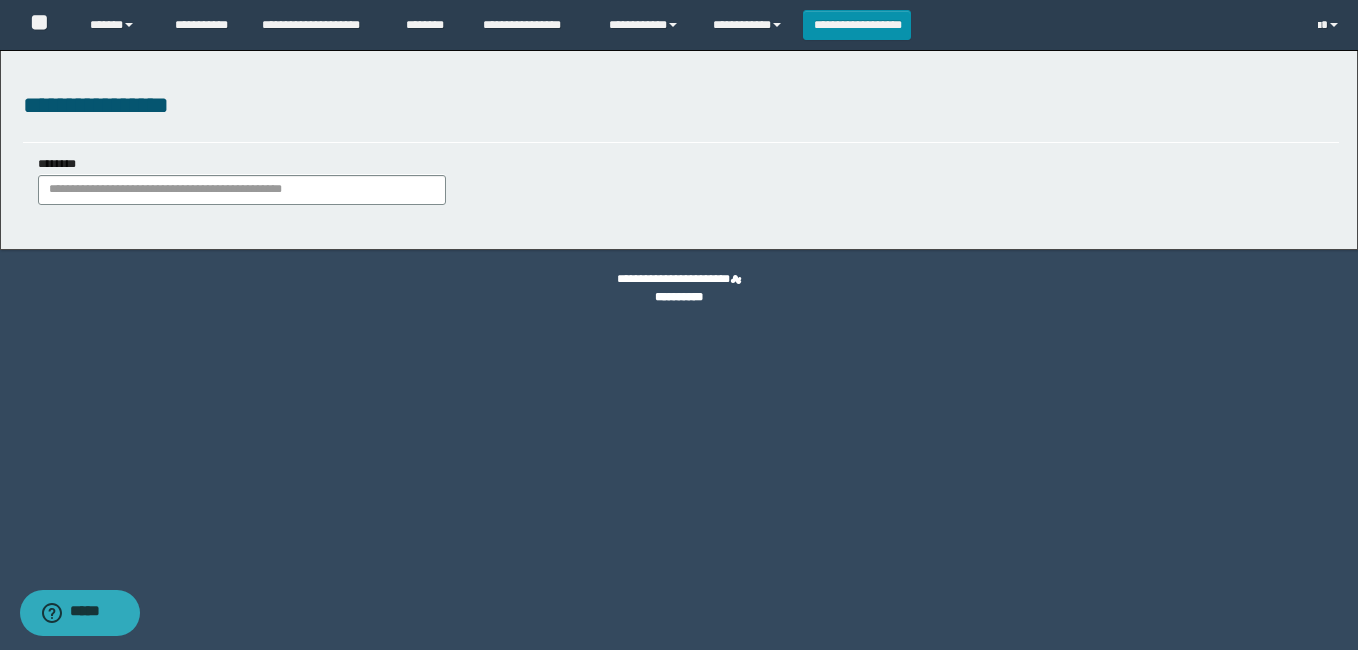 click on "********" at bounding box center [242, 179] 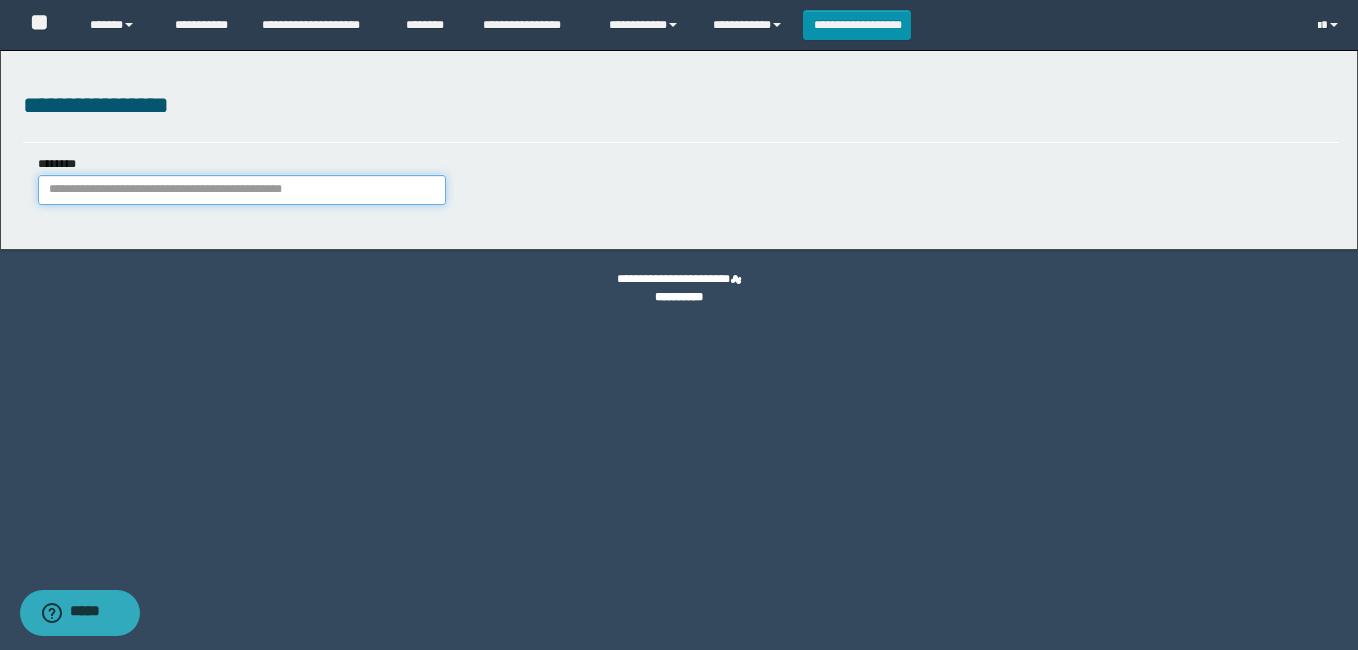 click on "********" at bounding box center (242, 190) 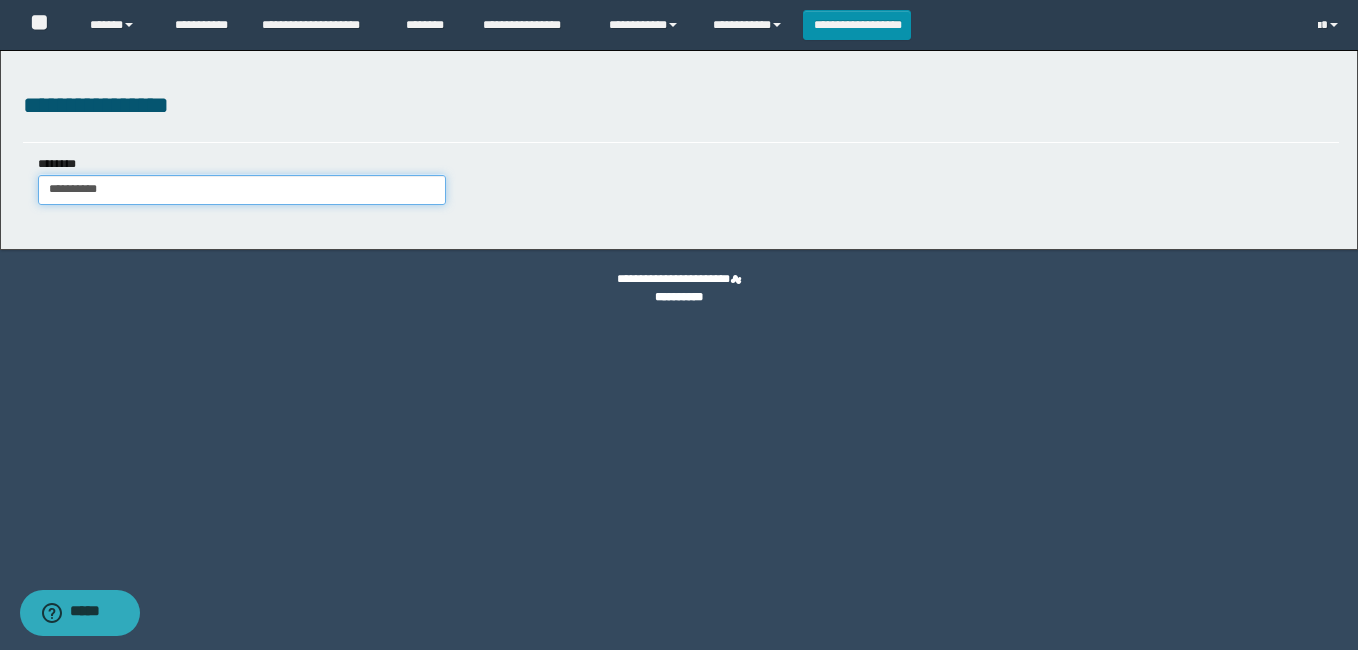 click on "**********" at bounding box center (242, 190) 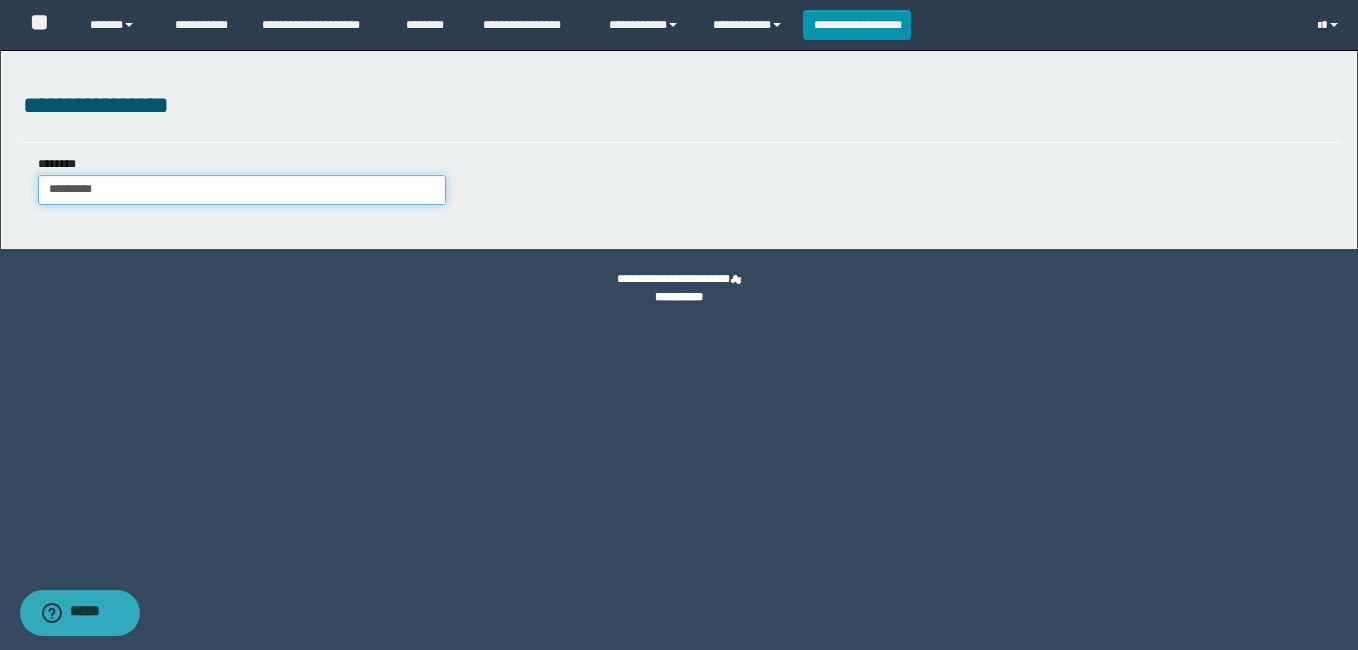 type on "********" 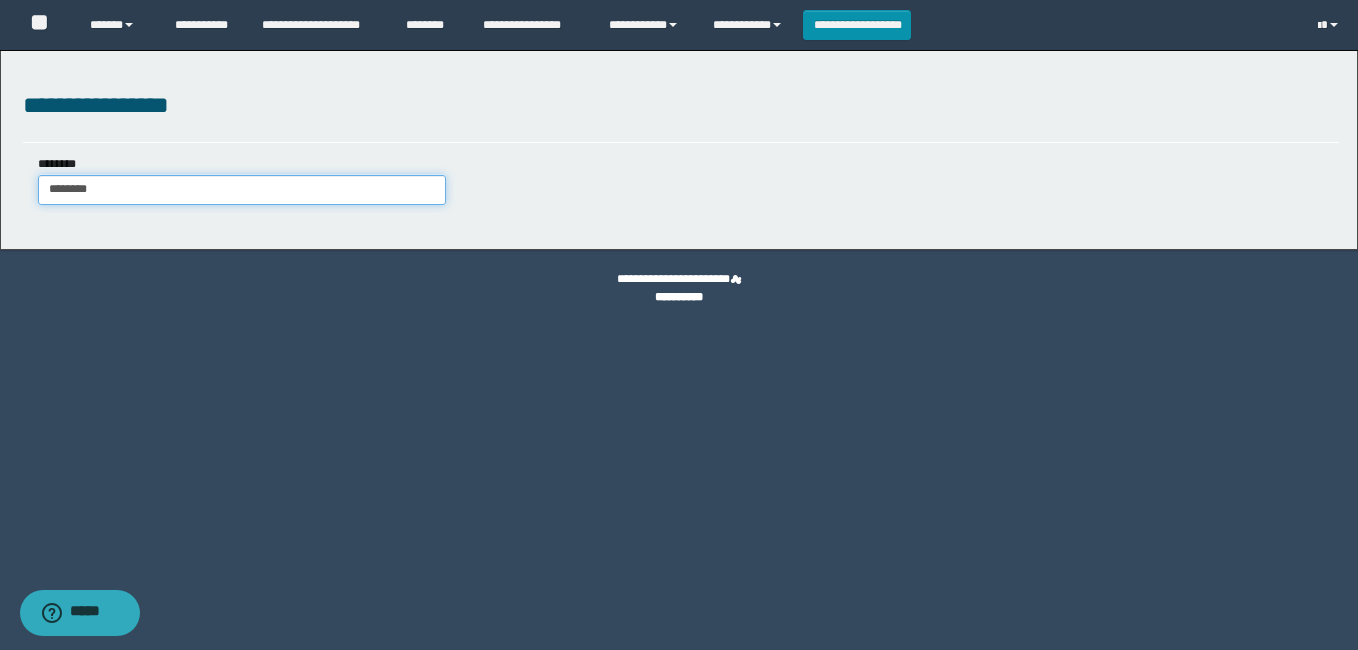 type on "********" 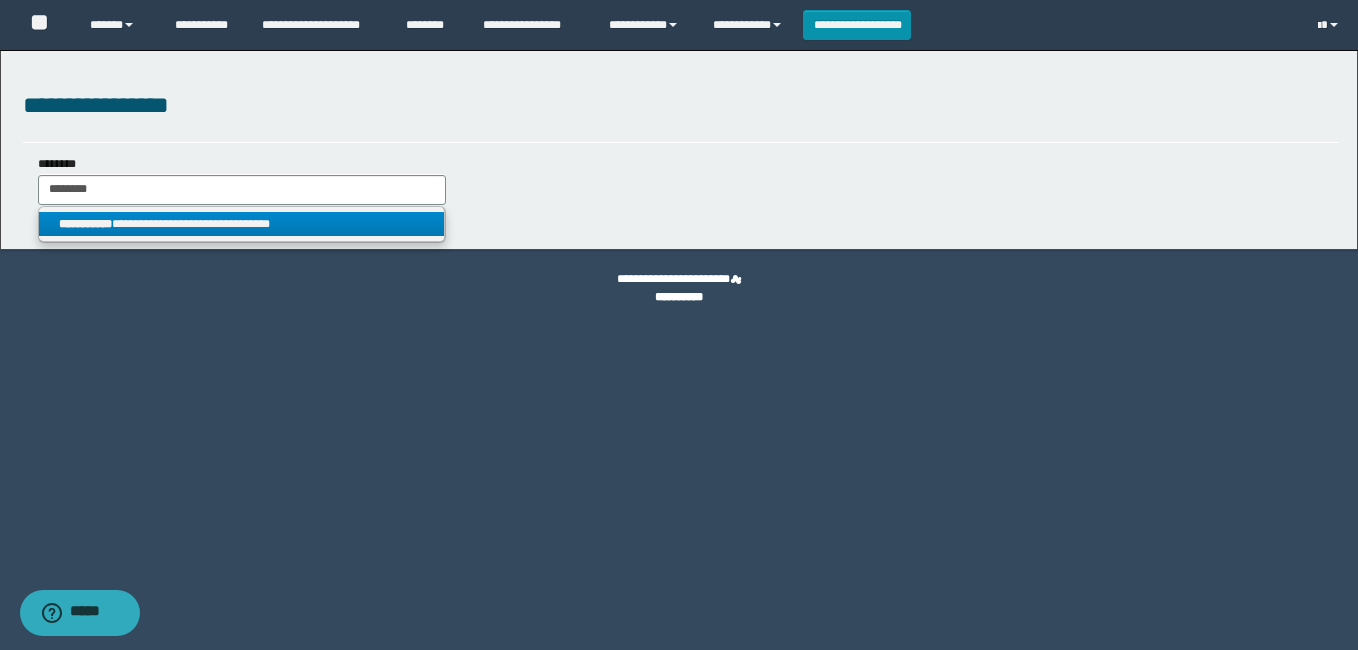 click on "**********" at bounding box center (242, 224) 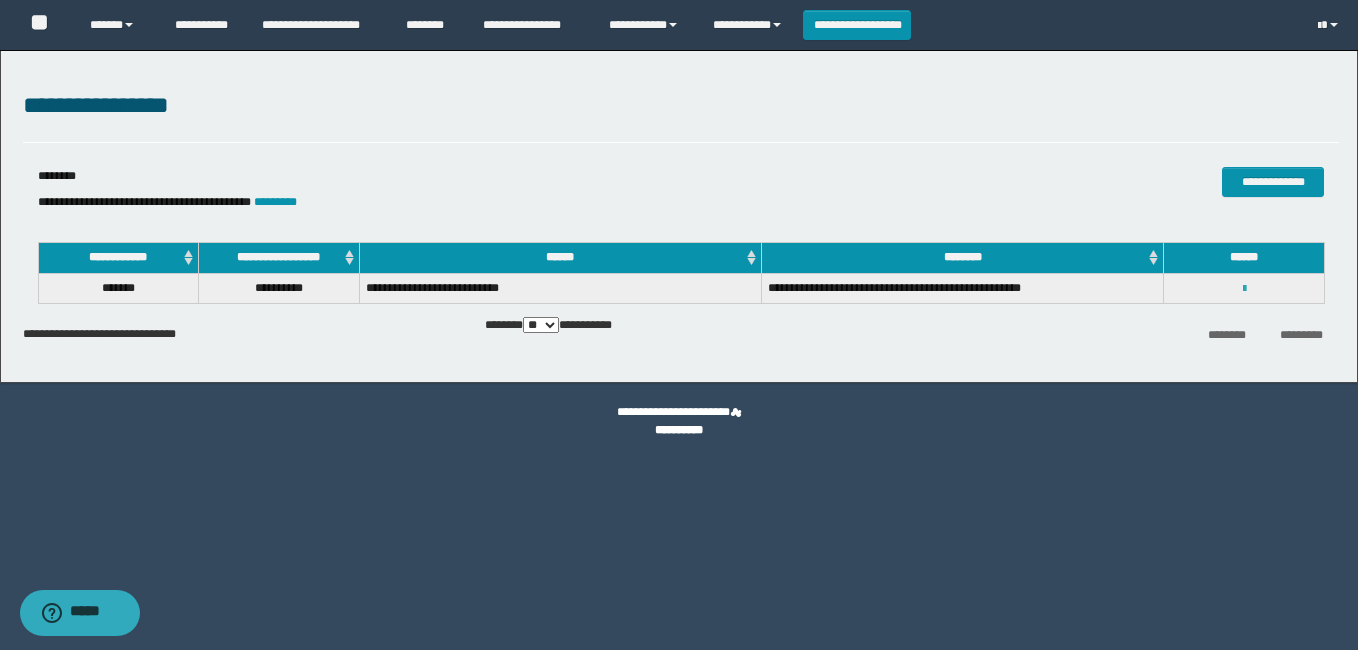 click at bounding box center (1244, 289) 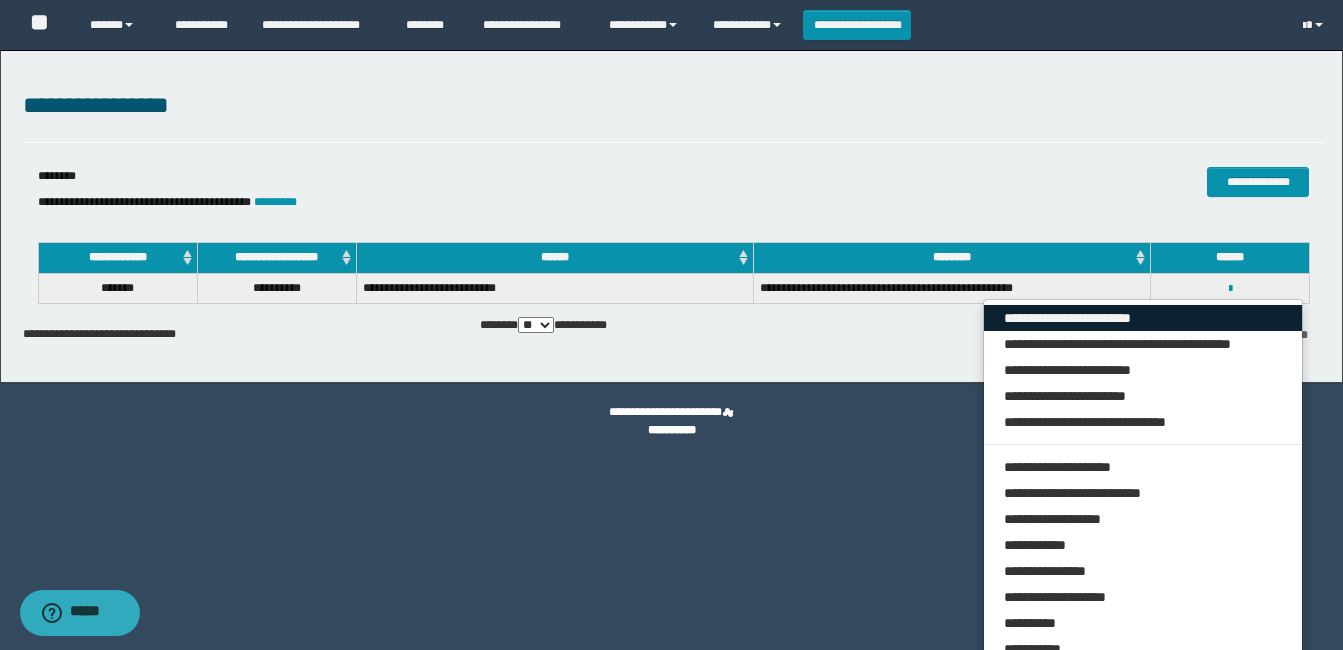 click on "**********" at bounding box center (1143, 318) 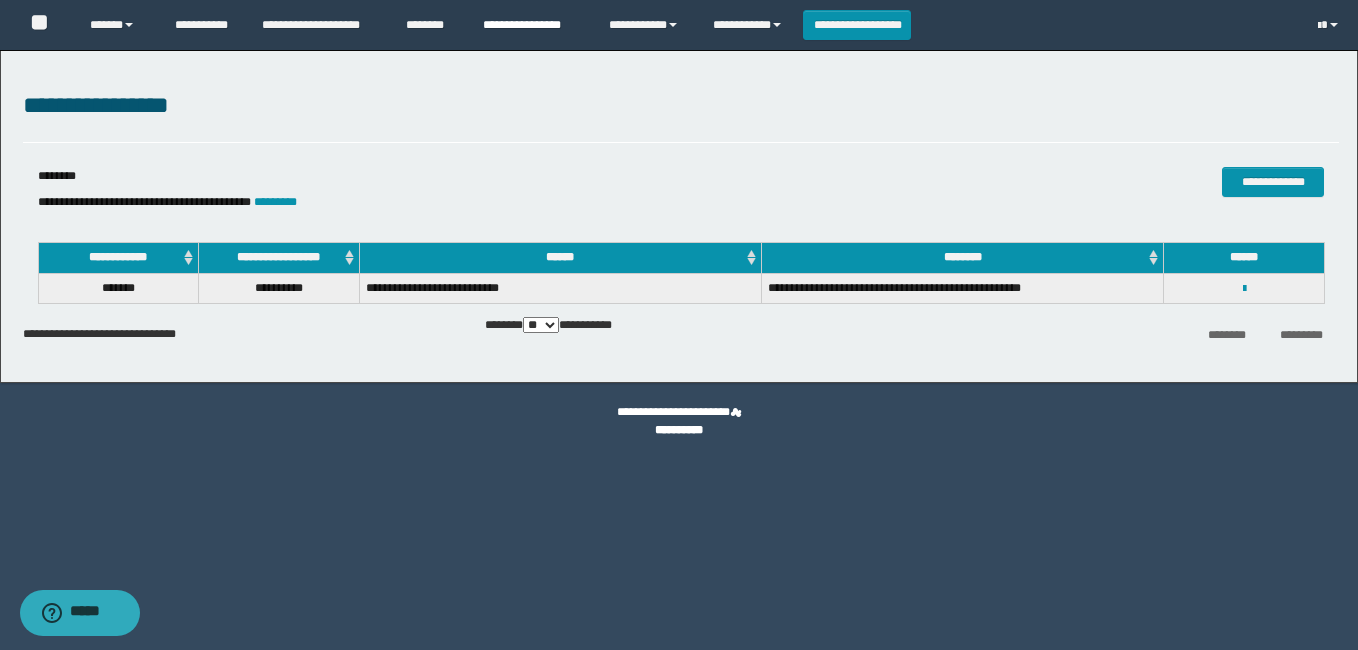 click on "**********" at bounding box center (531, 25) 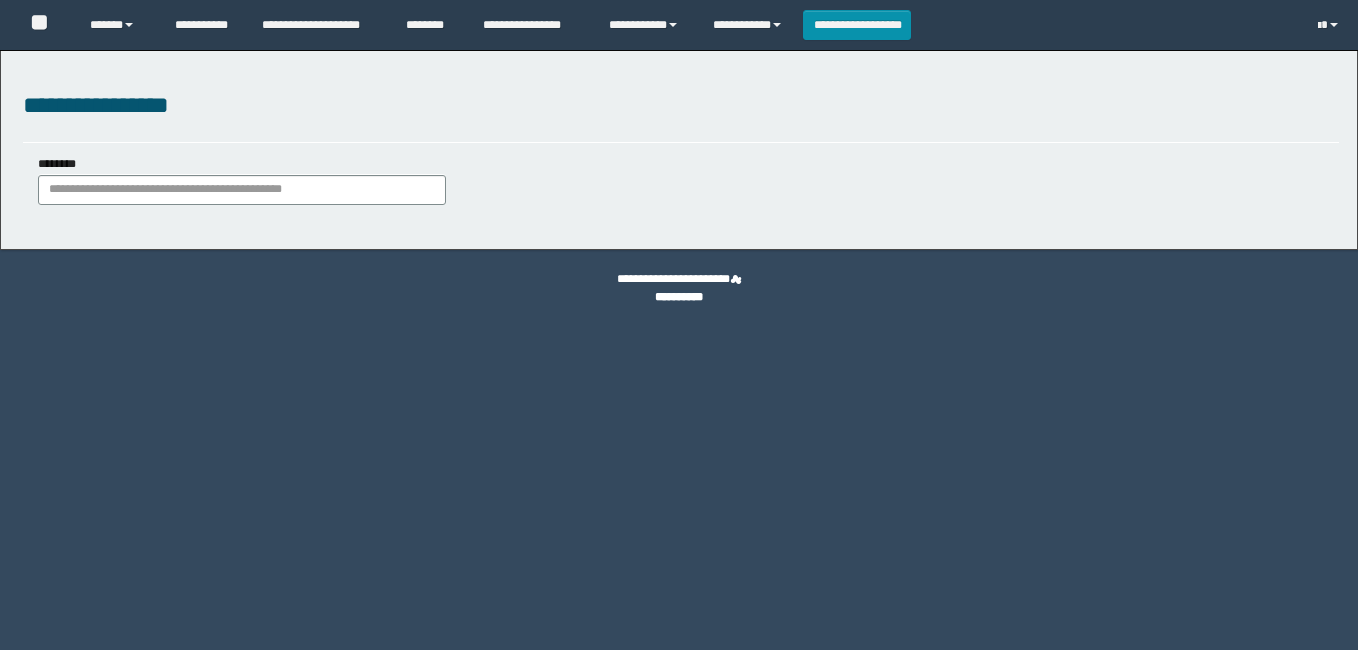 scroll, scrollTop: 0, scrollLeft: 0, axis: both 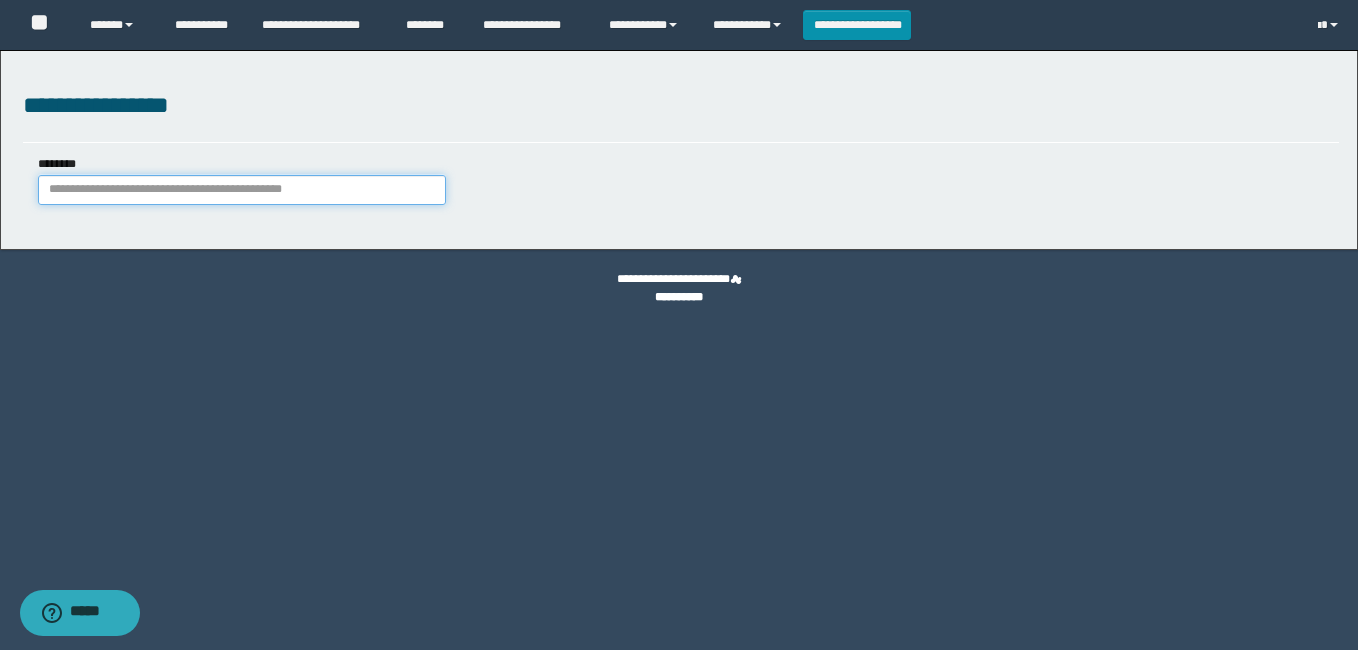 click on "********" at bounding box center (242, 190) 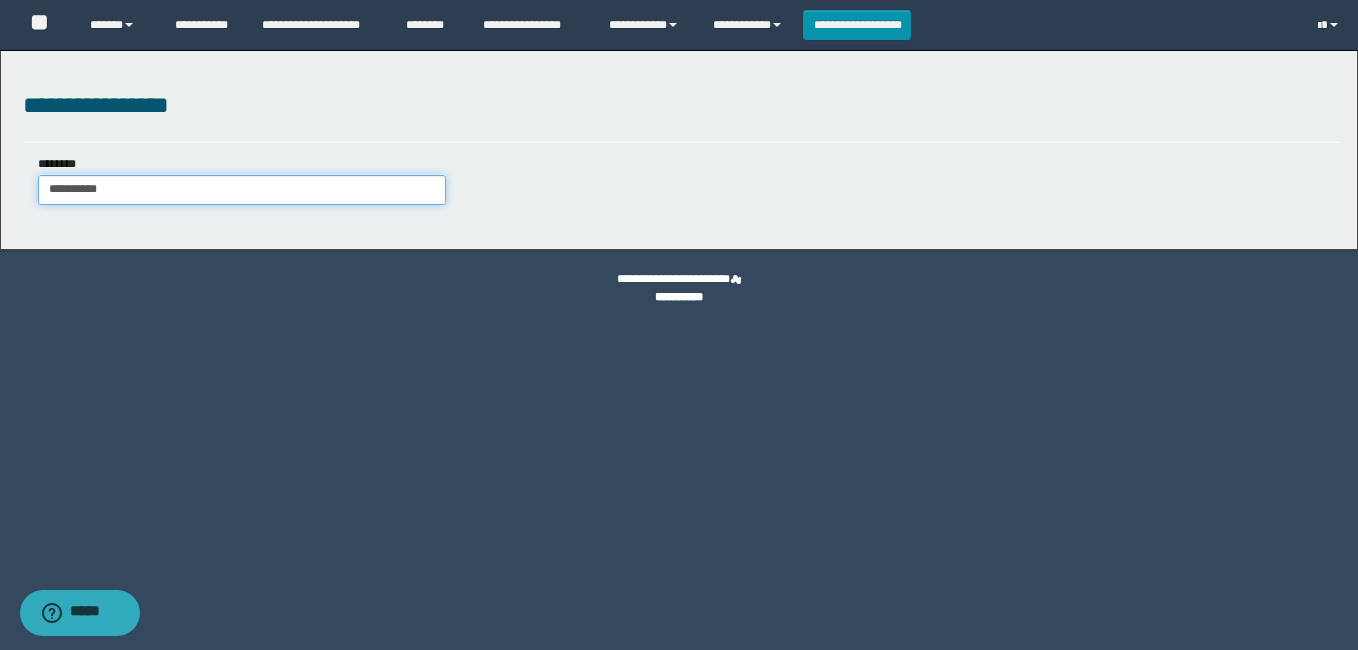 type on "**********" 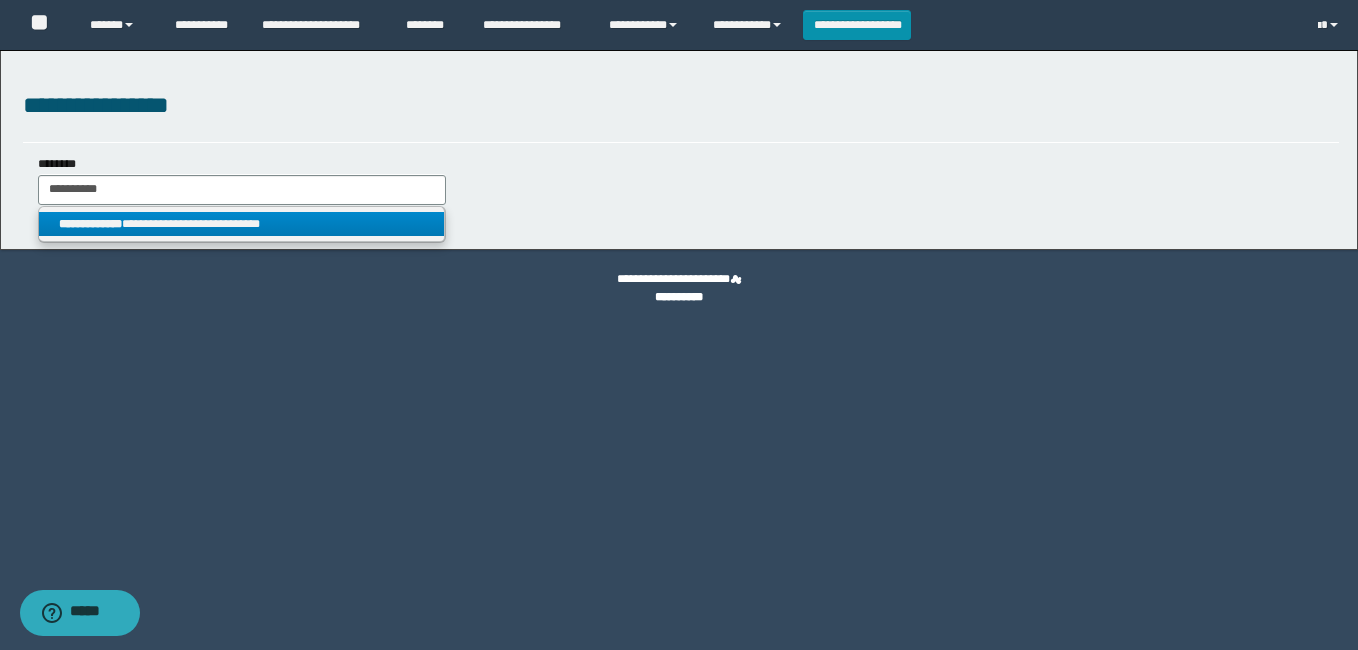 click on "**********" at bounding box center [242, 224] 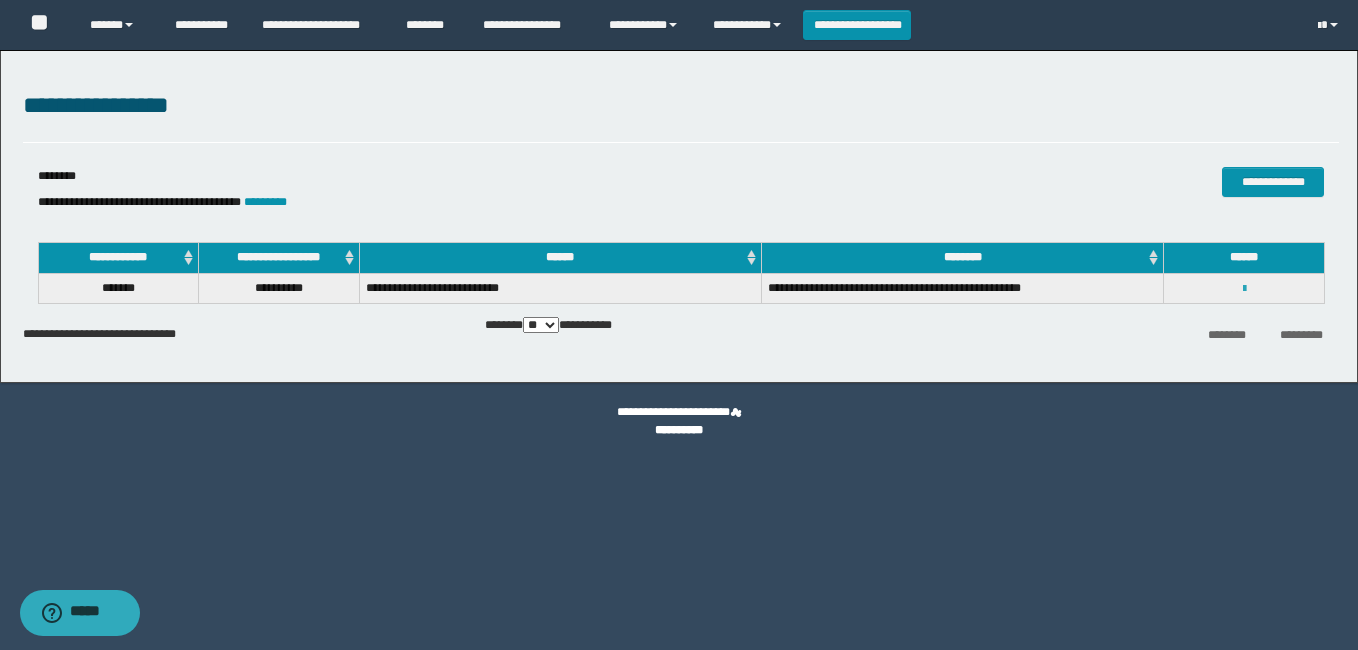click at bounding box center (1244, 289) 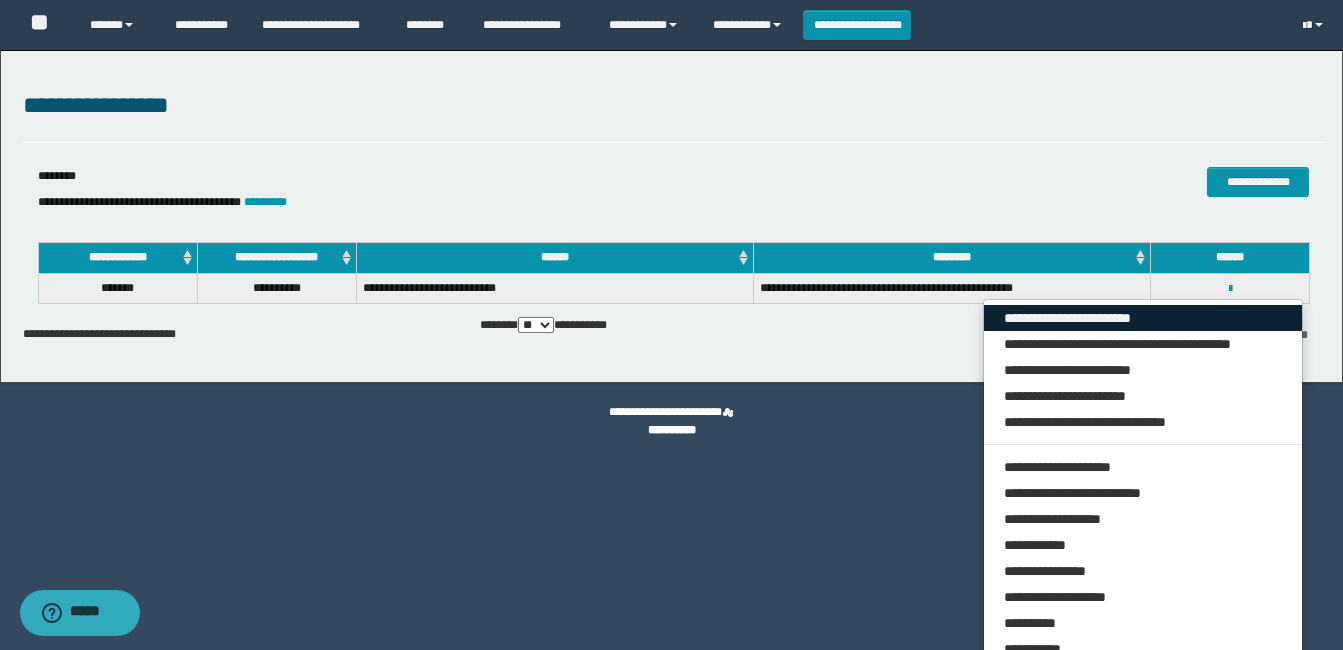 click on "**********" at bounding box center (1143, 318) 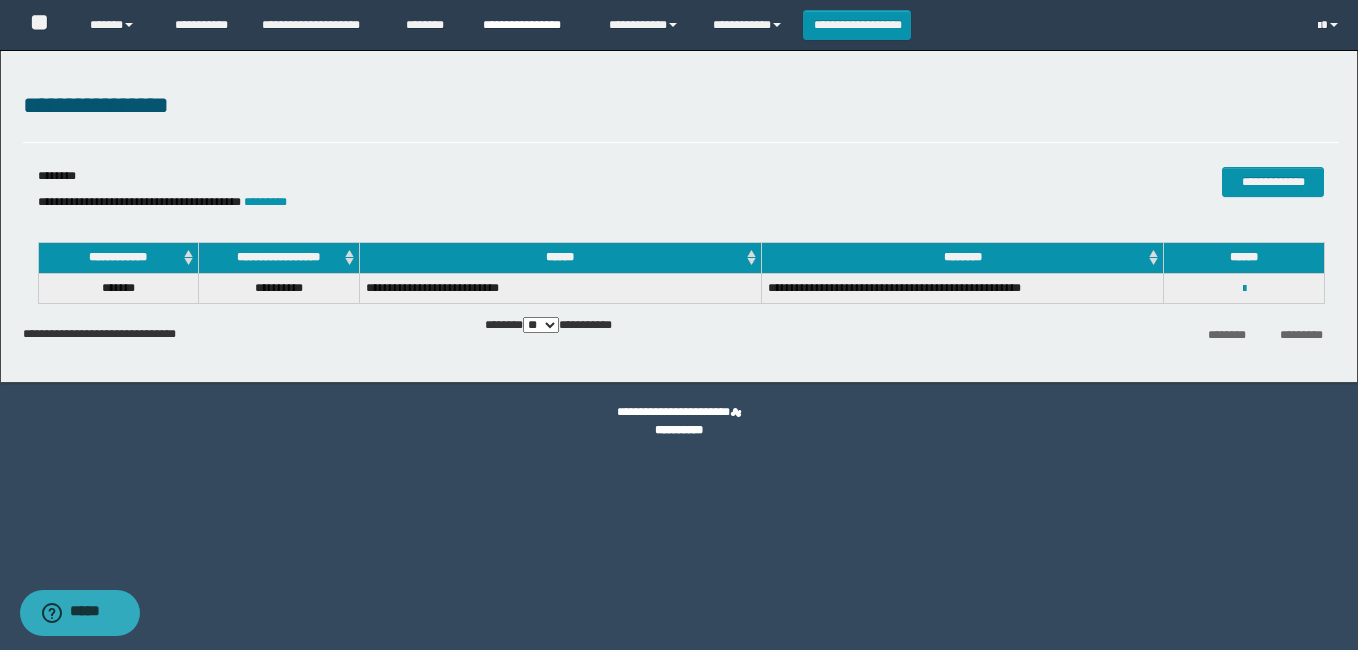click on "**********" at bounding box center (531, 25) 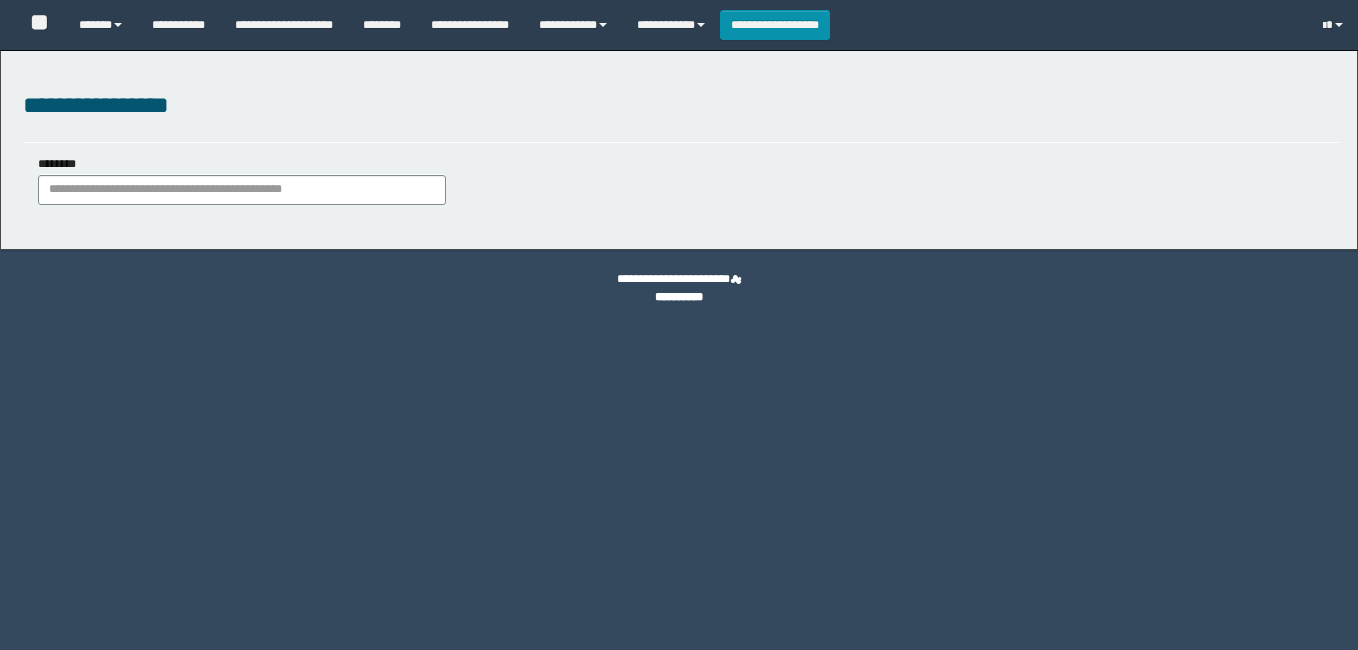 scroll, scrollTop: 0, scrollLeft: 0, axis: both 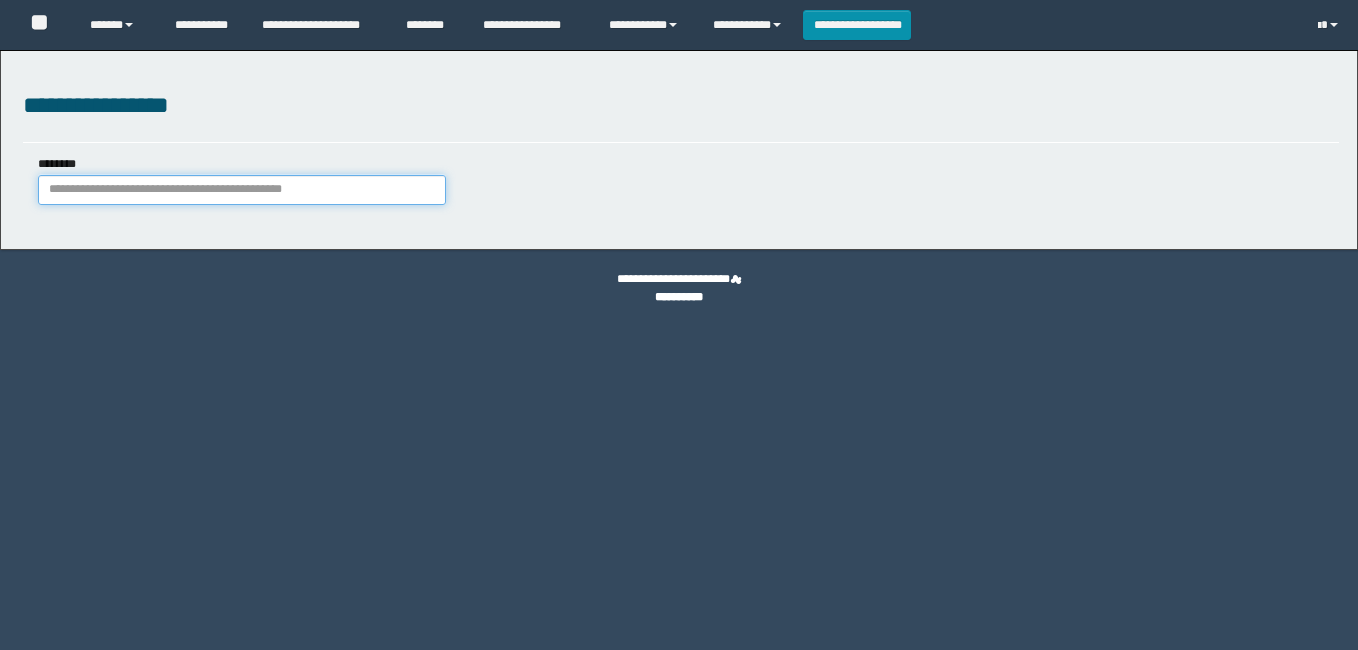 click on "********" at bounding box center (242, 190) 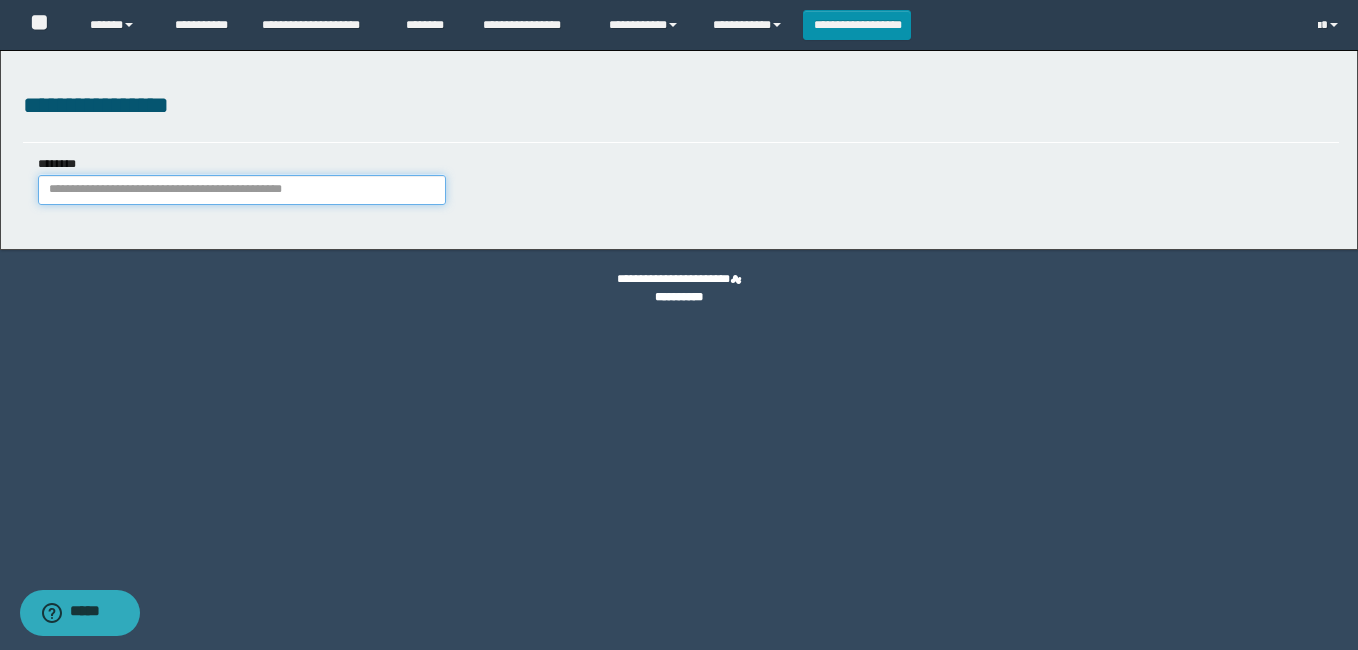 paste on "********" 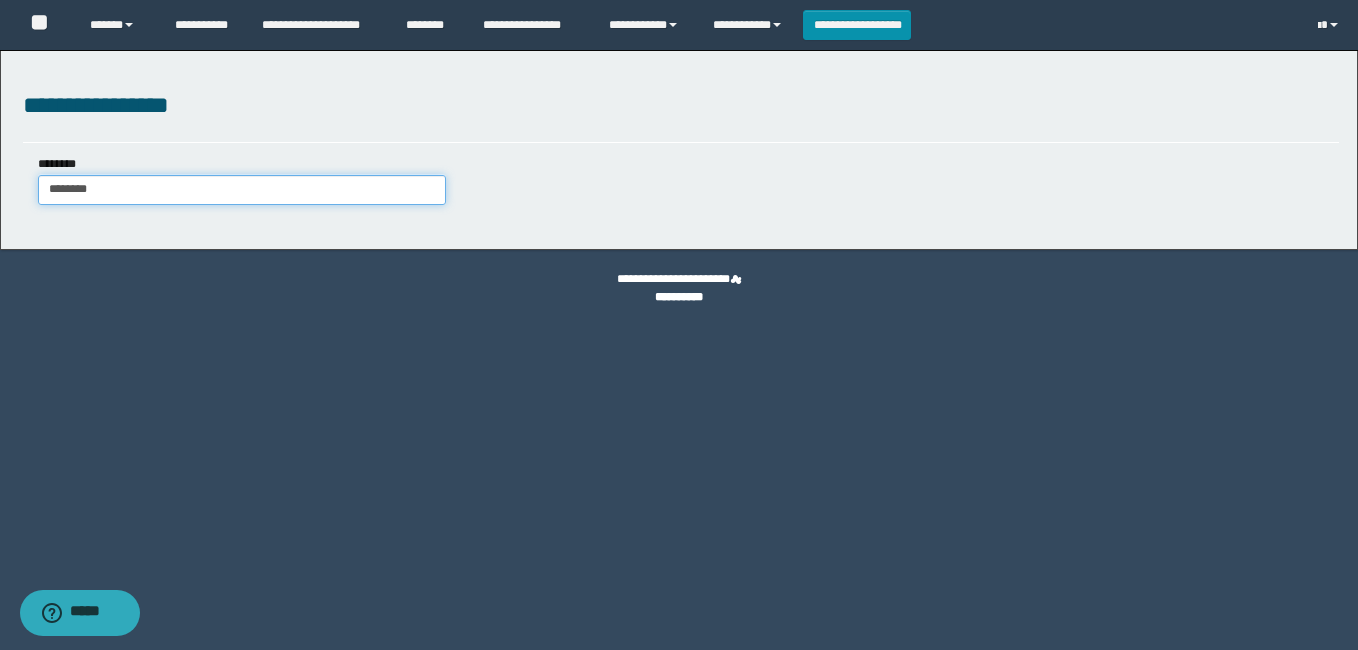 type on "********" 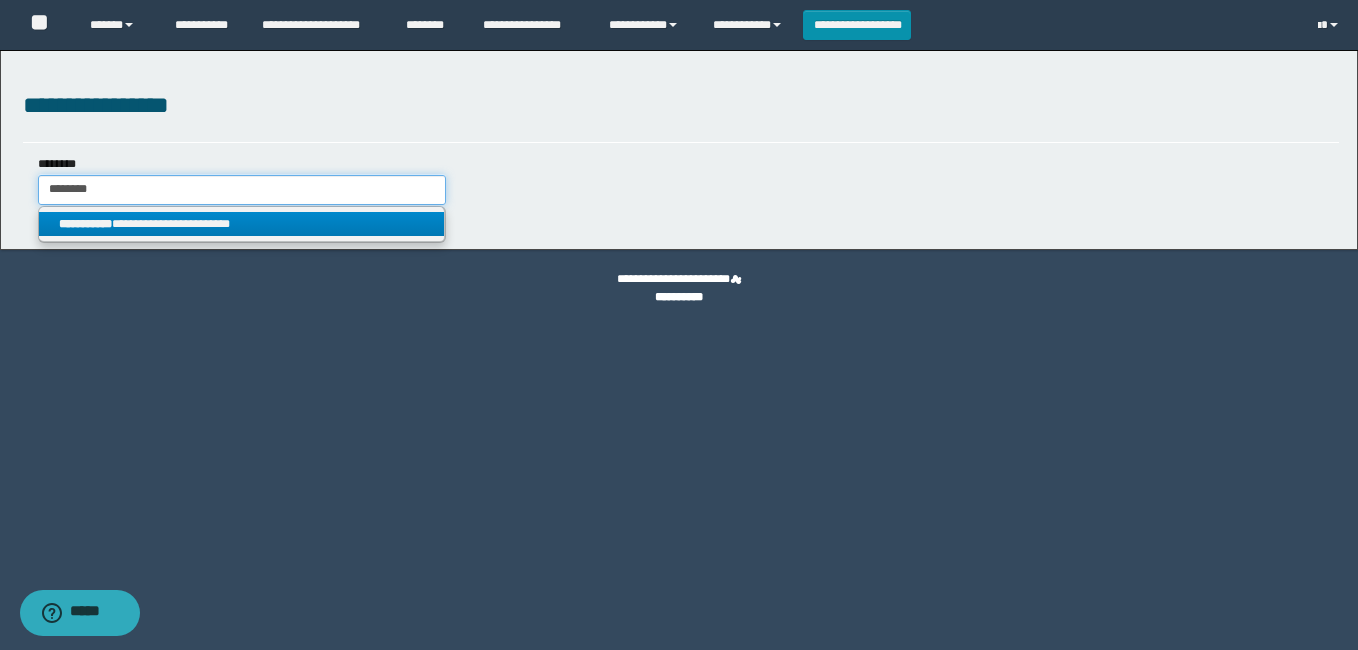 type on "********" 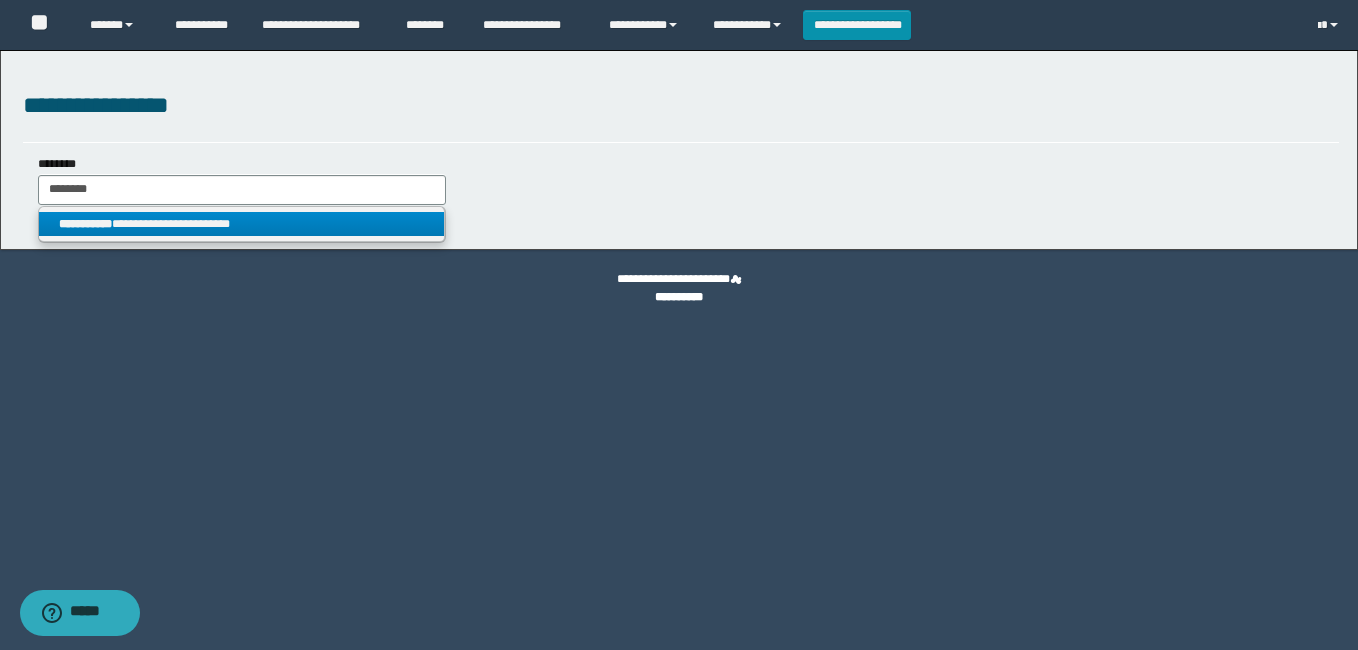 click on "**********" at bounding box center (85, 224) 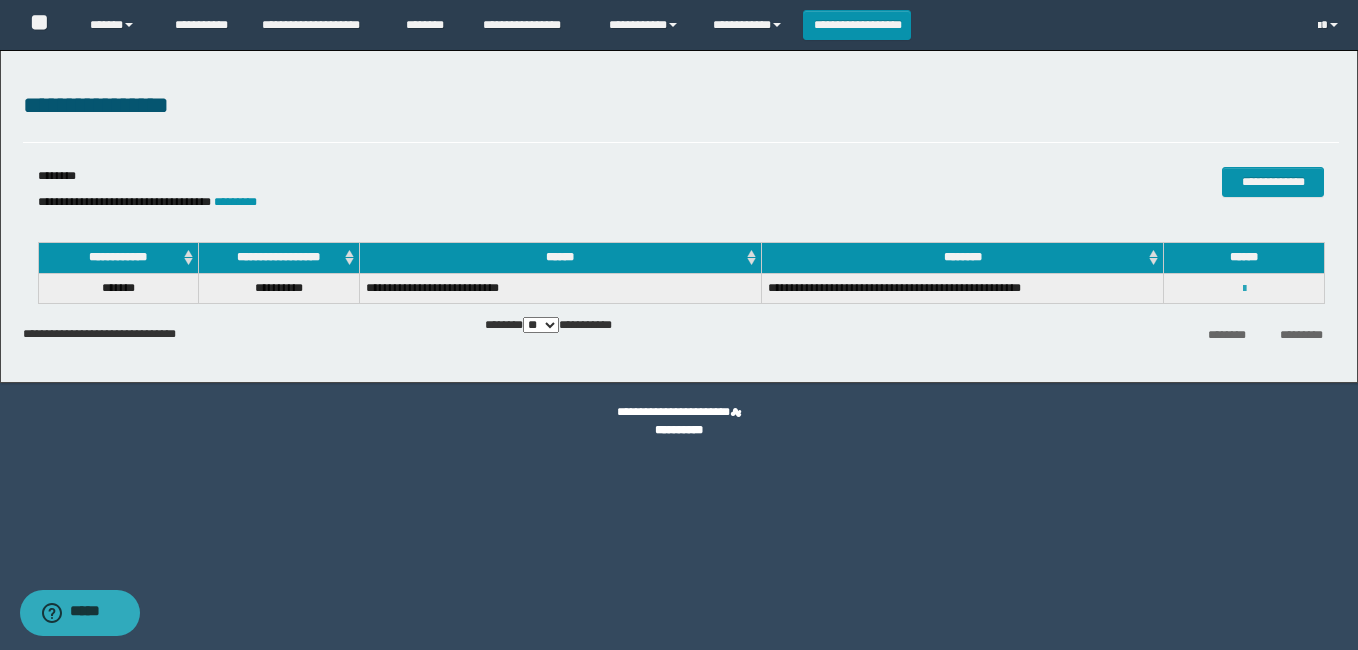 click at bounding box center (1244, 289) 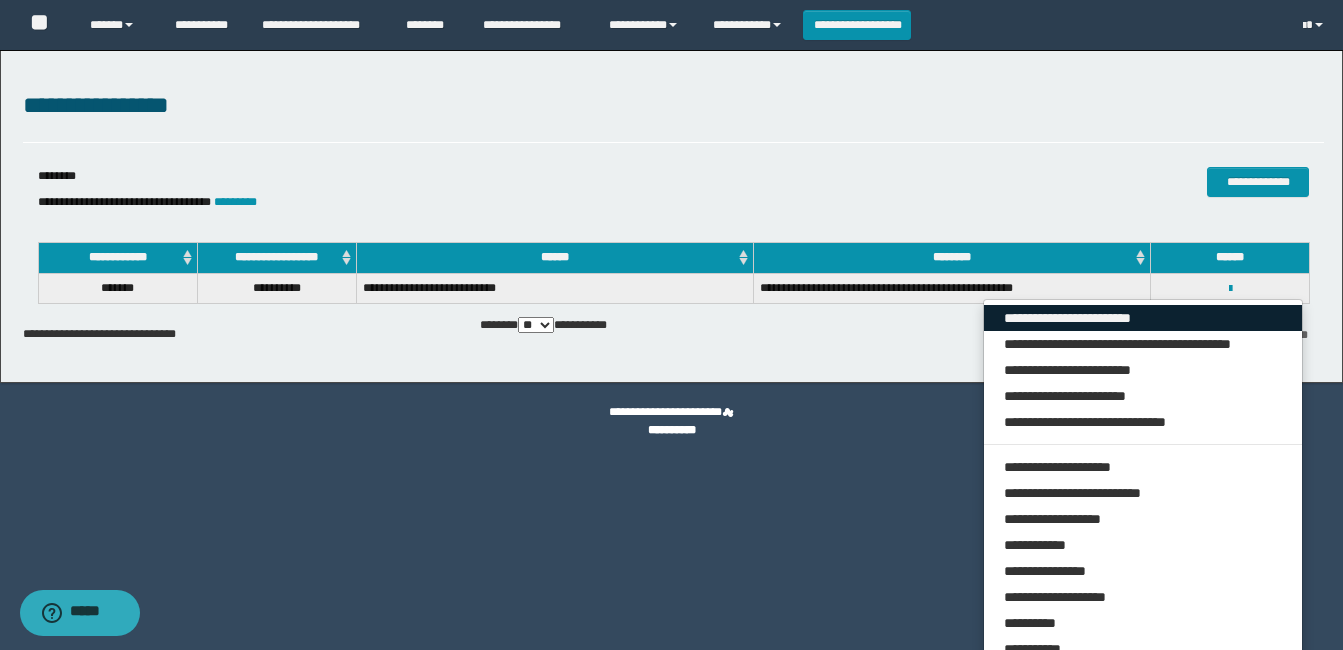 click on "**********" at bounding box center (1143, 318) 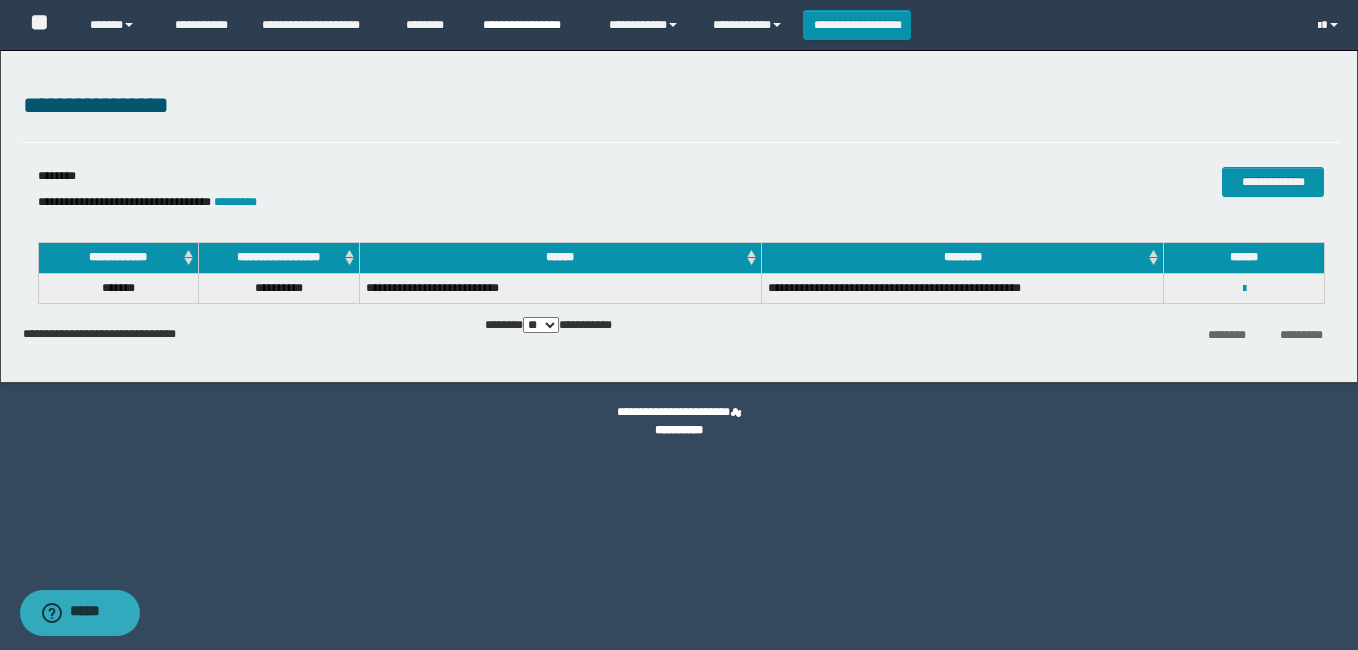 click on "**********" at bounding box center (531, 25) 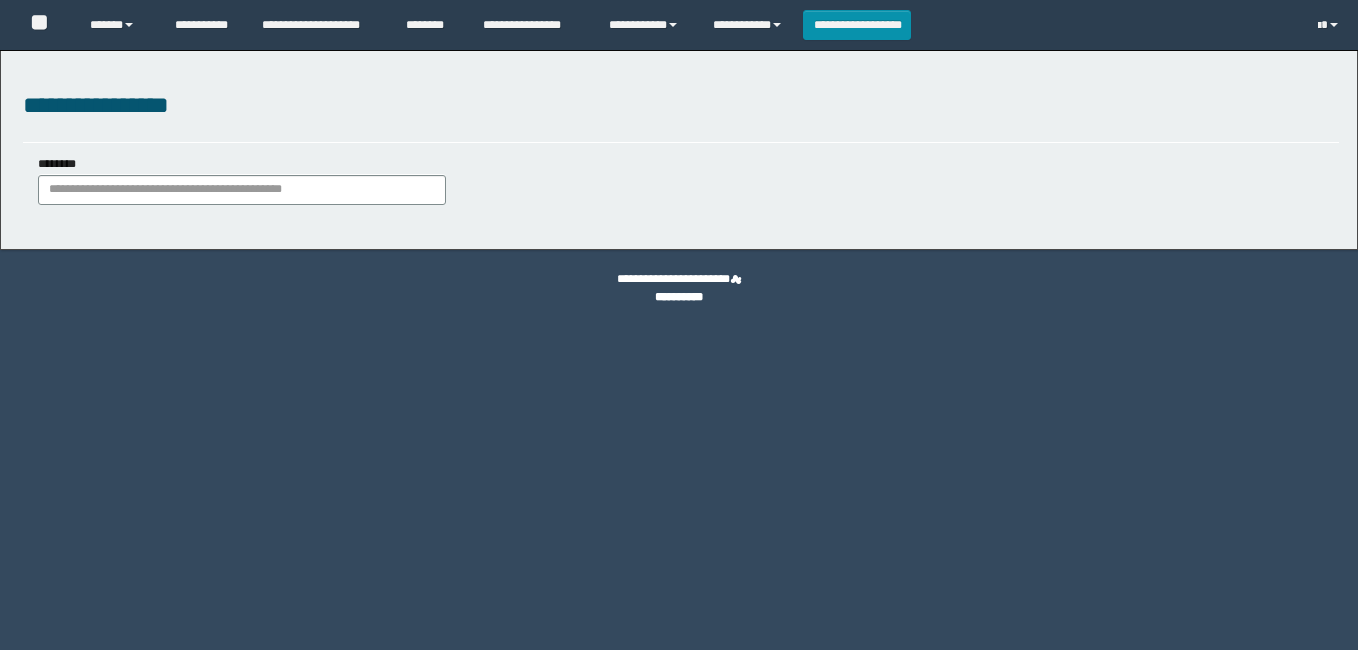 scroll, scrollTop: 0, scrollLeft: 0, axis: both 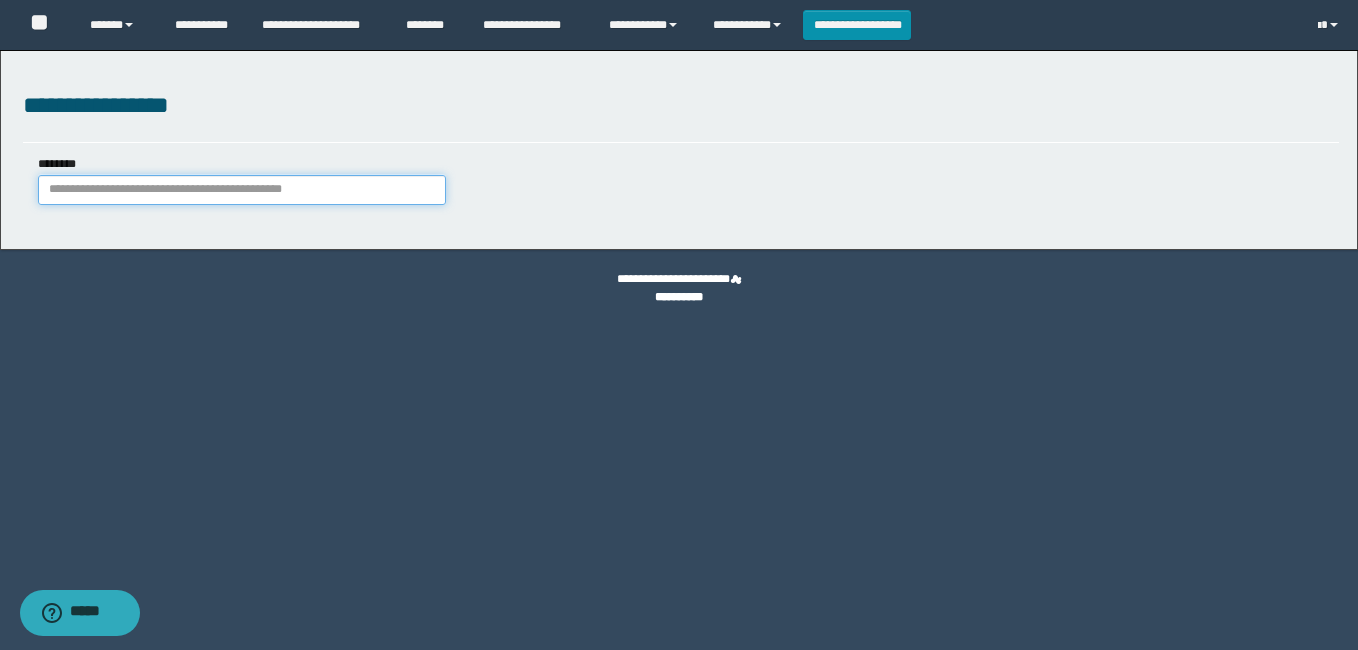 click on "********" at bounding box center (242, 190) 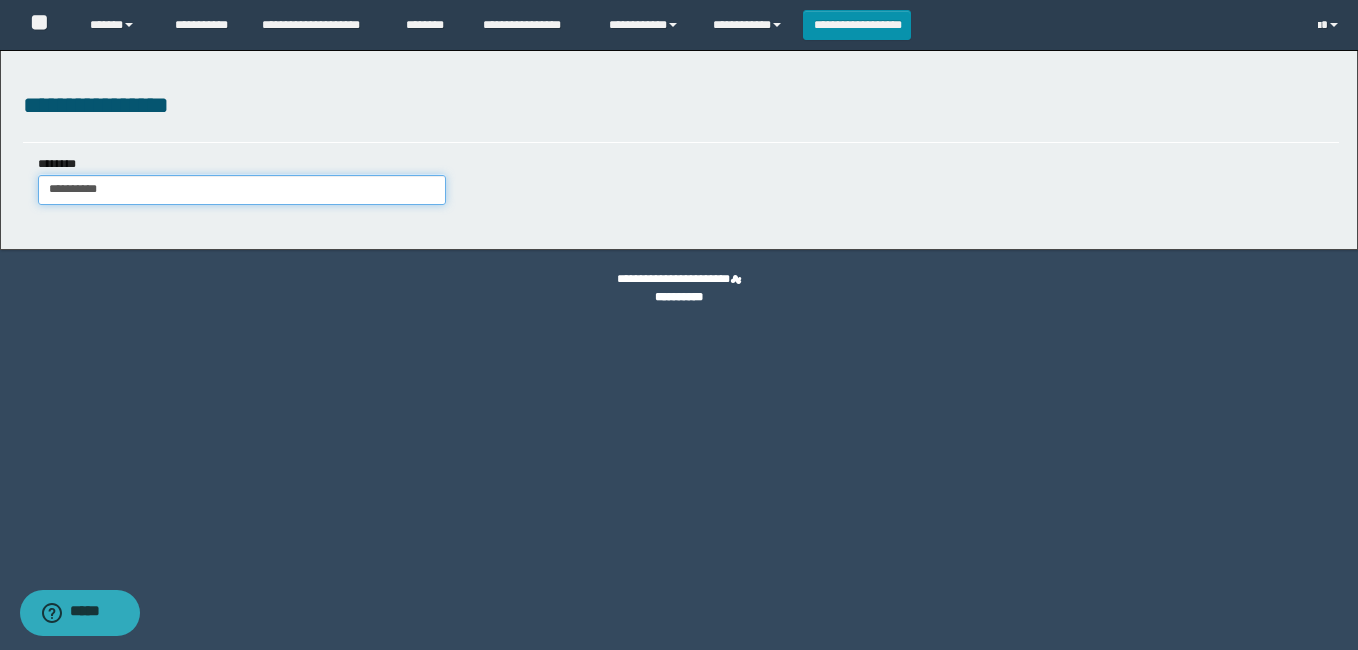 type on "**********" 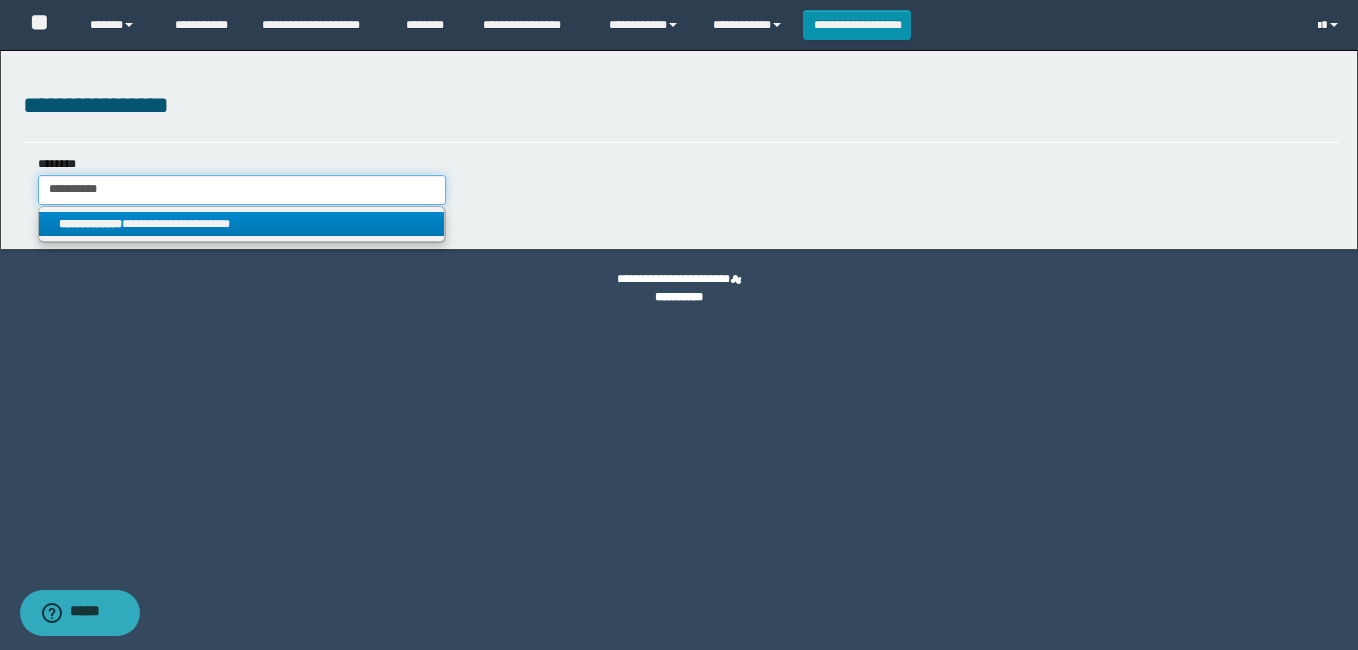 type on "**********" 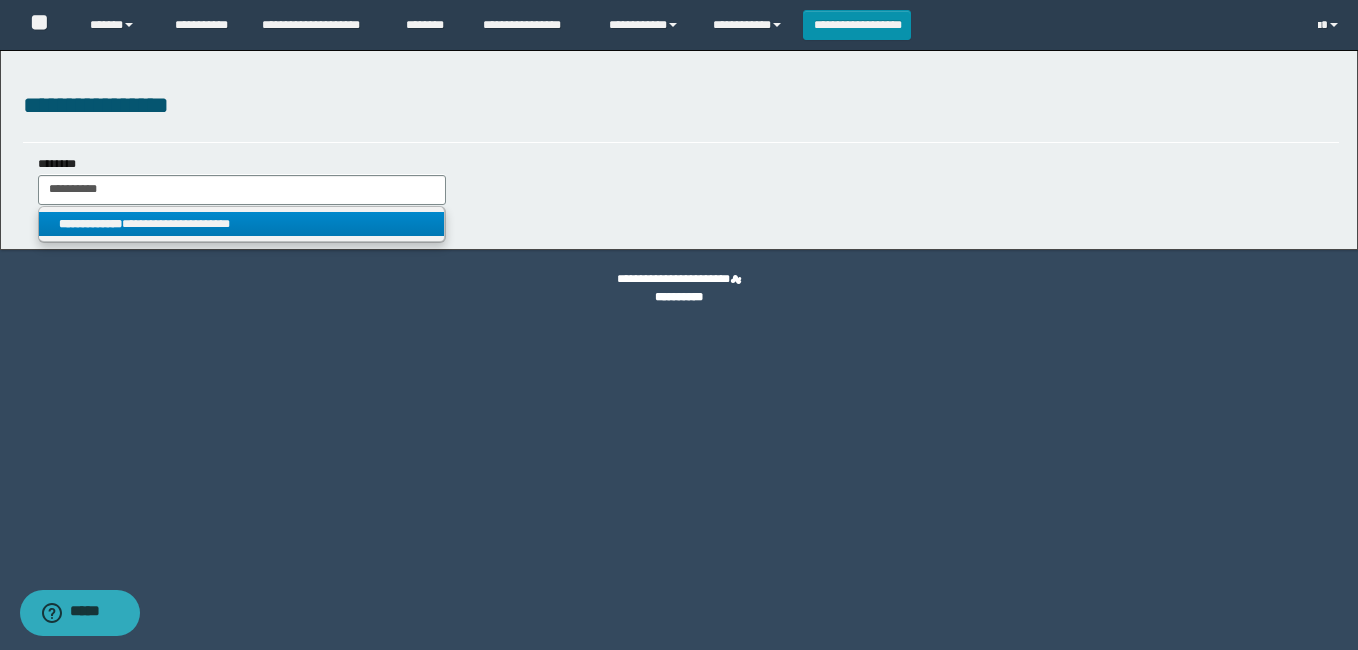 click on "**********" at bounding box center (242, 224) 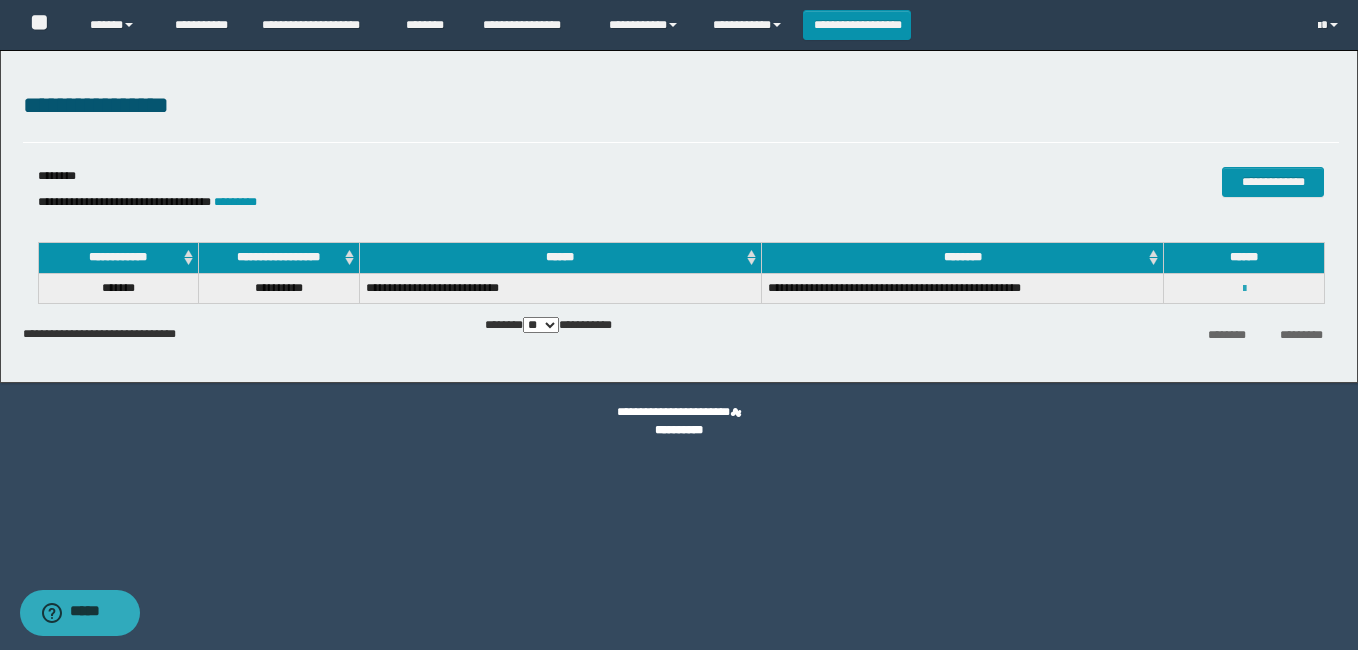 click at bounding box center (1244, 289) 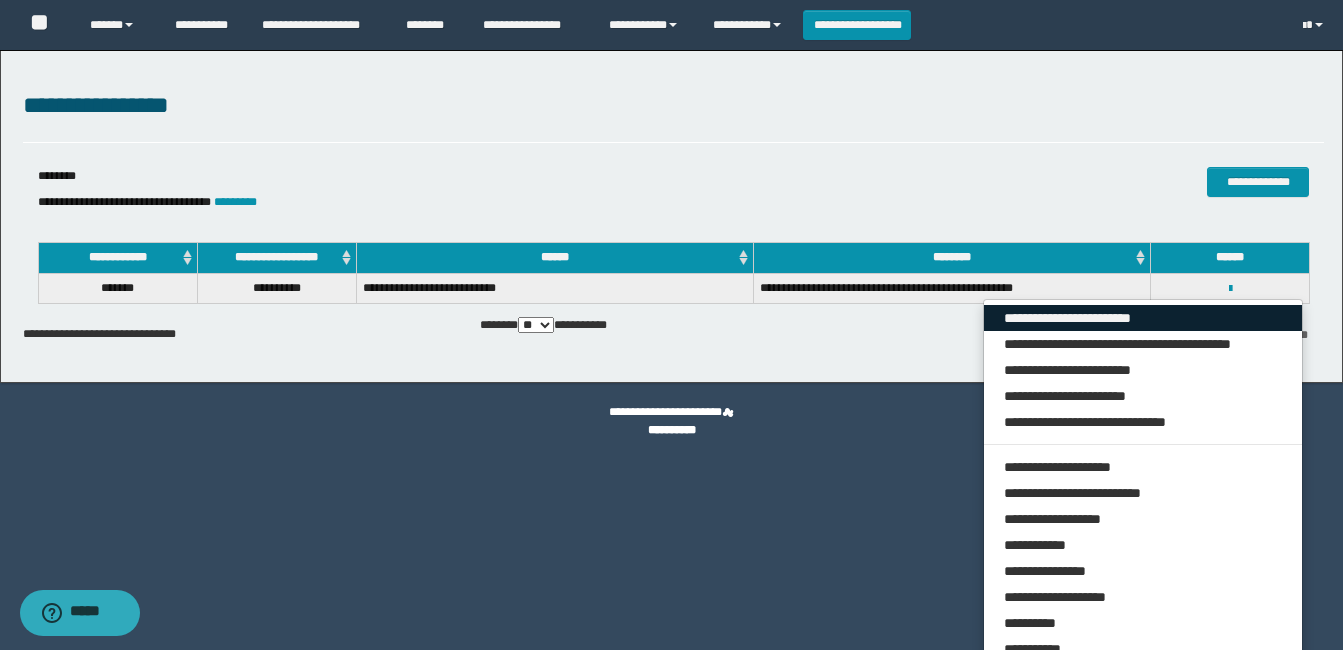 click on "**********" at bounding box center (1143, 318) 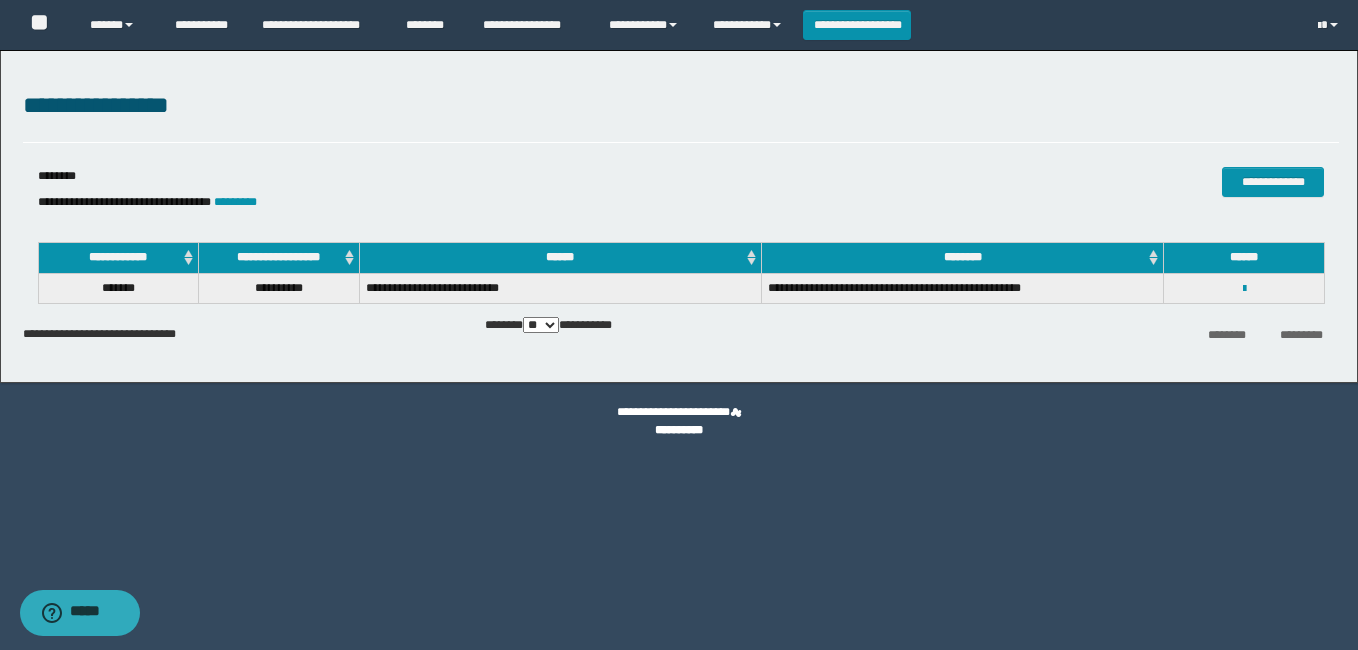 click on "**********" at bounding box center (681, 106) 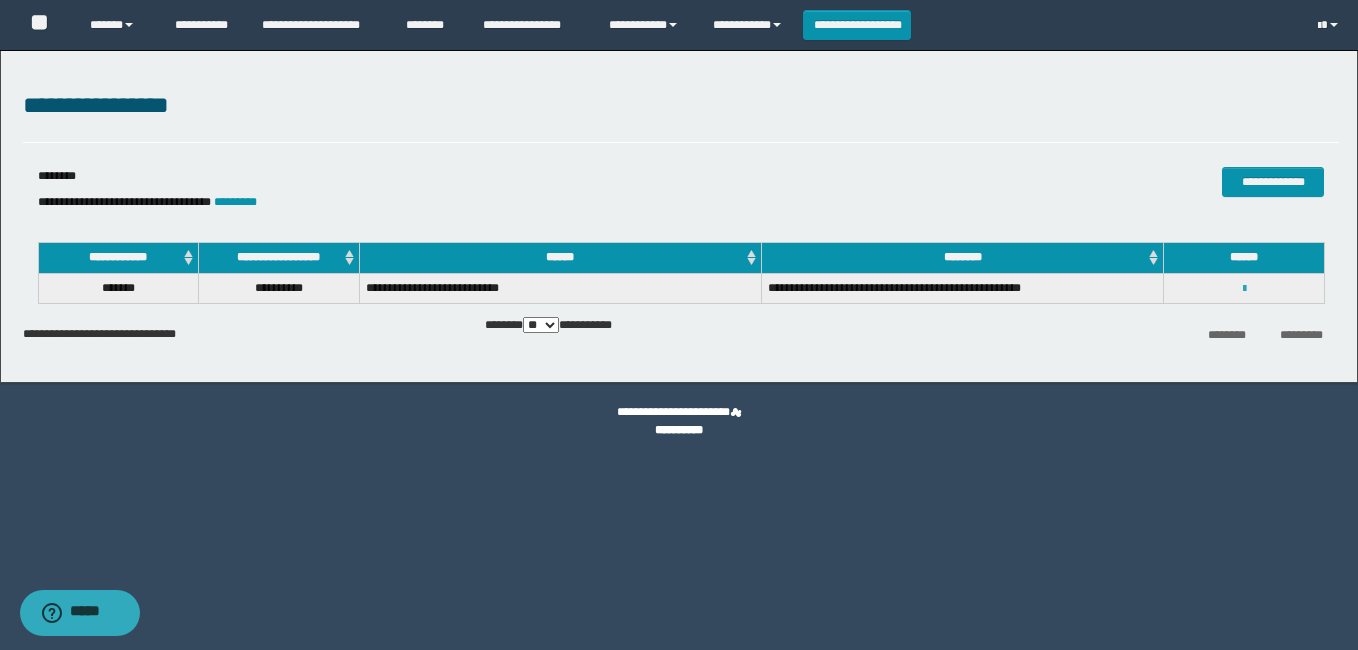 click at bounding box center [1244, 289] 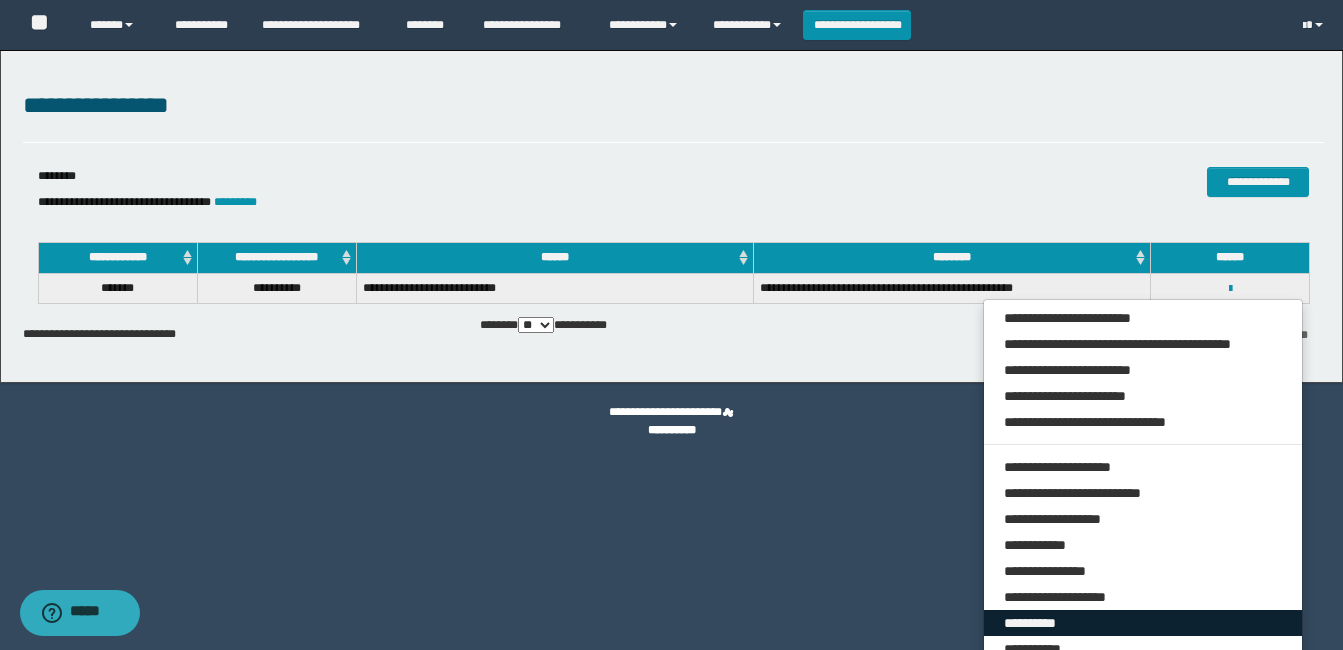 click on "**********" at bounding box center (1143, 623) 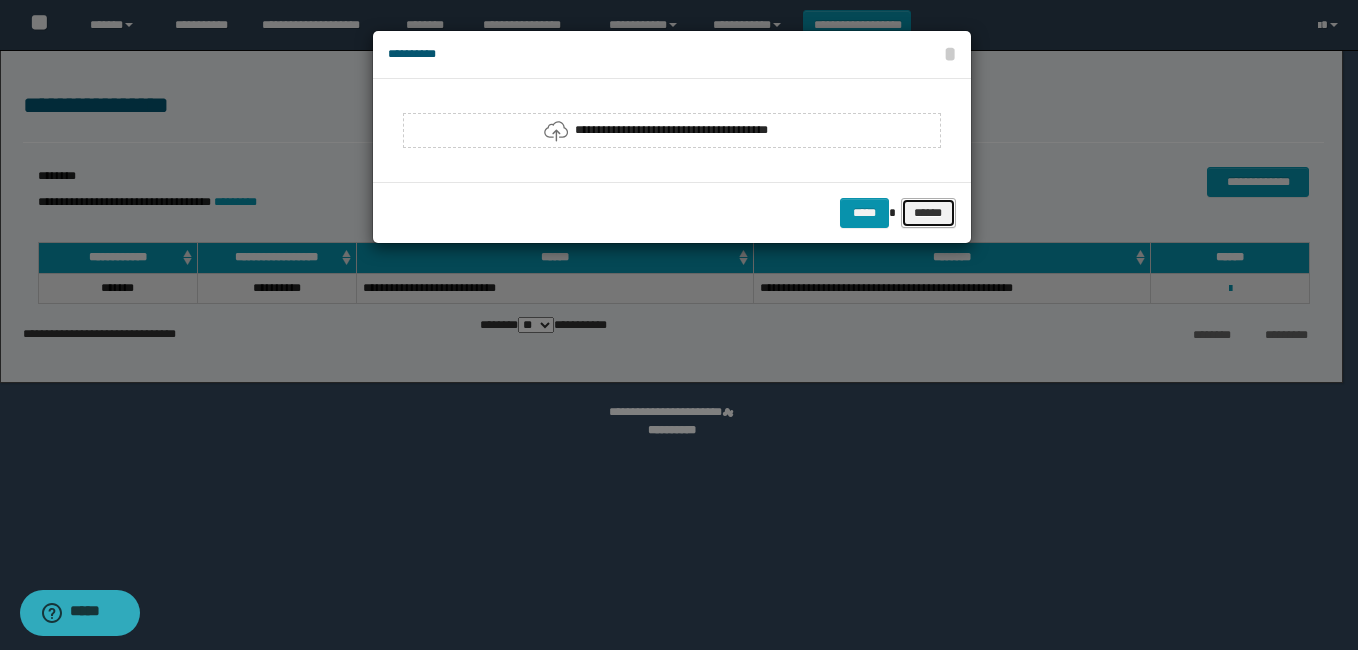 click on "******" at bounding box center (928, 213) 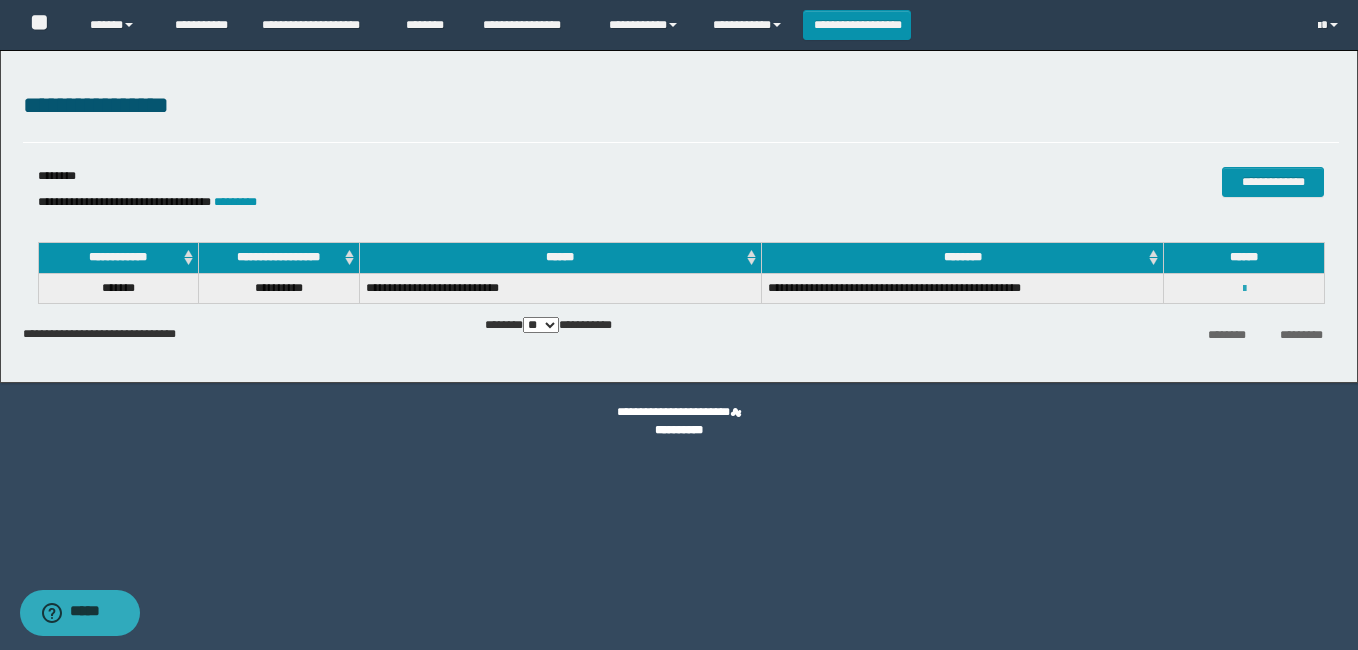 click at bounding box center [1244, 289] 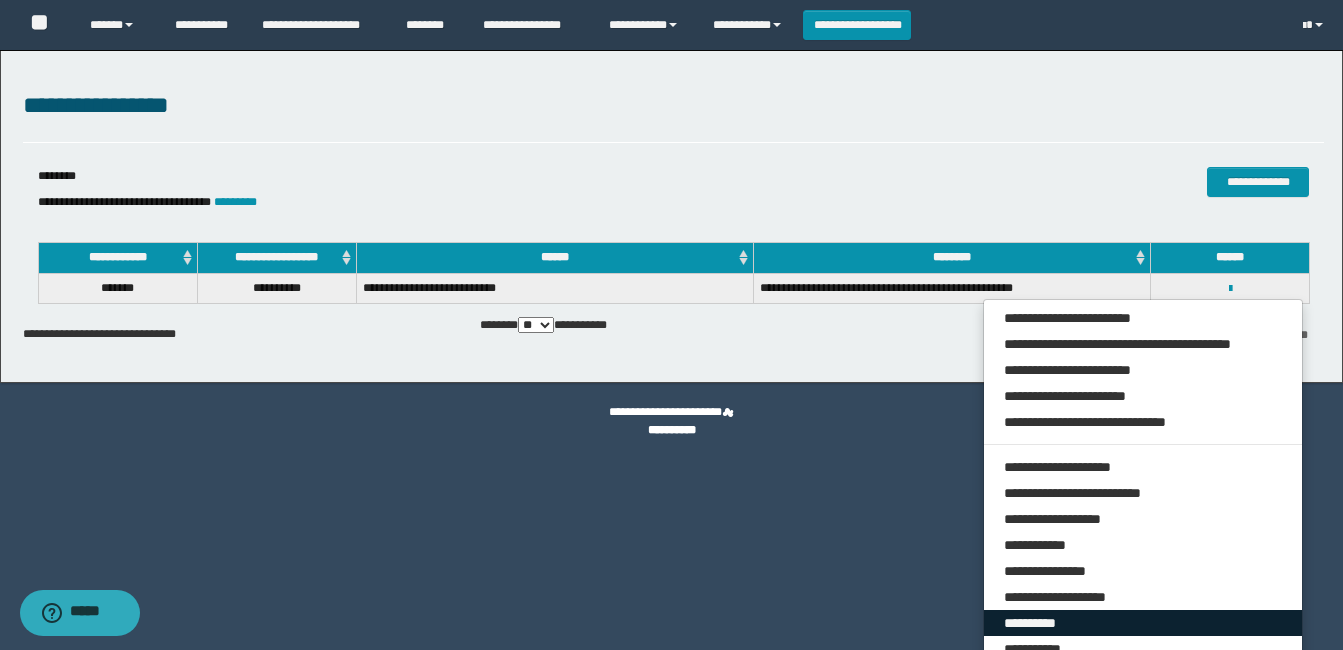 click on "**********" at bounding box center (1143, 623) 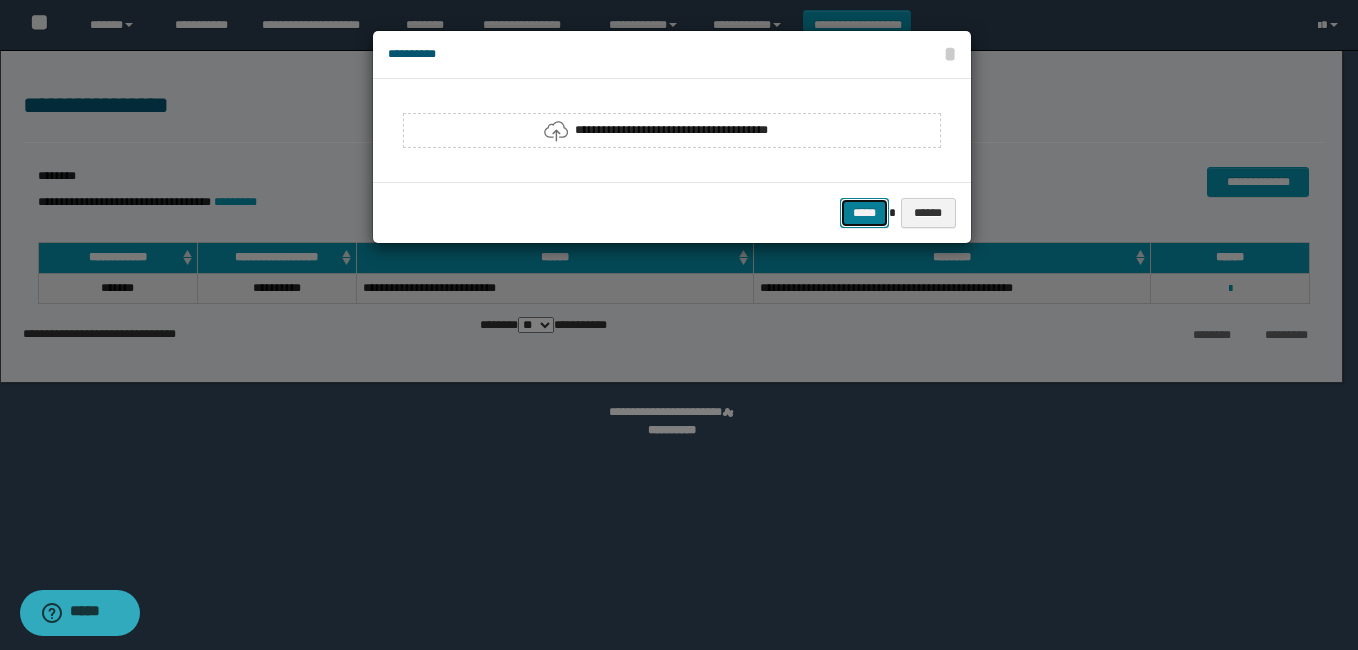 click on "*****" at bounding box center [864, 213] 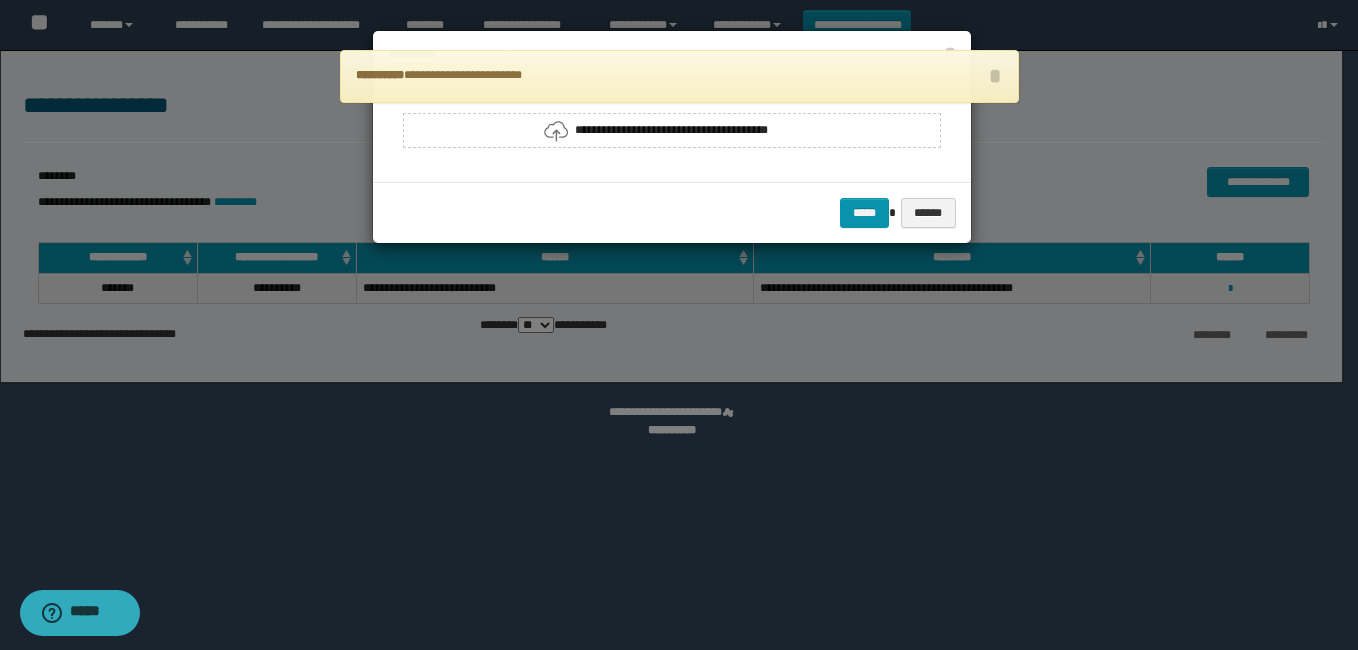 click on "**********" at bounding box center [671, 130] 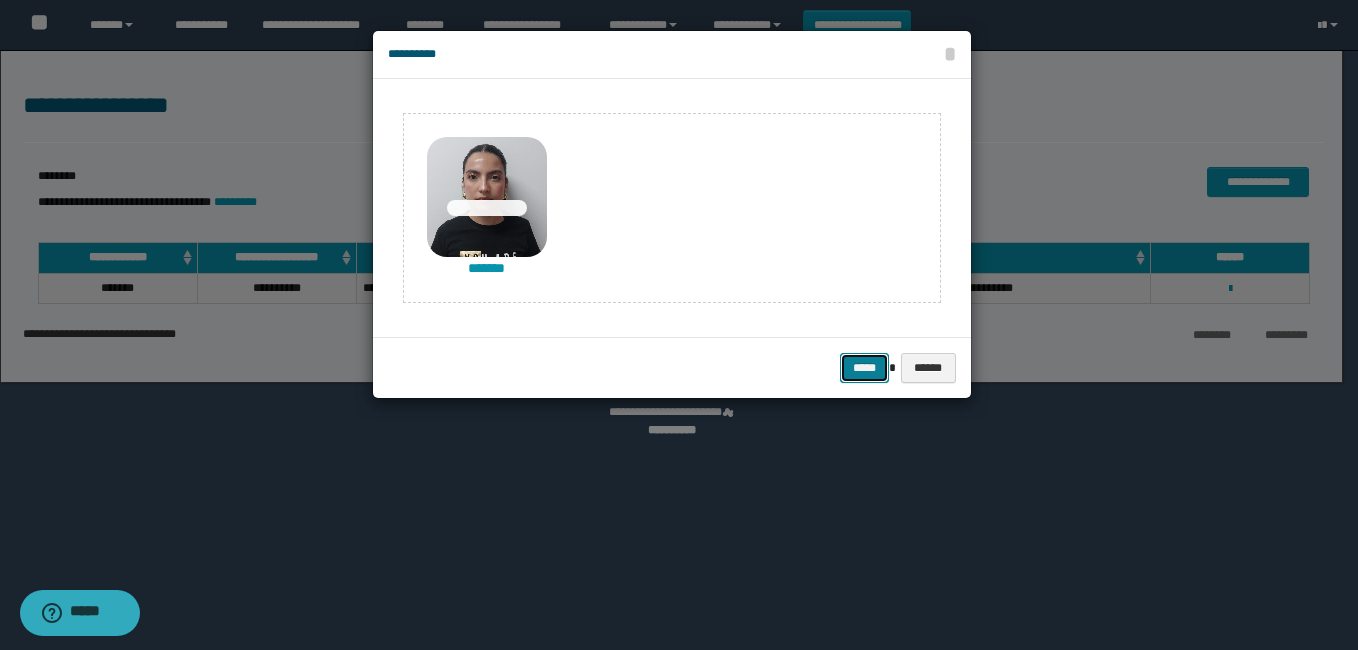 click on "*****" at bounding box center [864, 368] 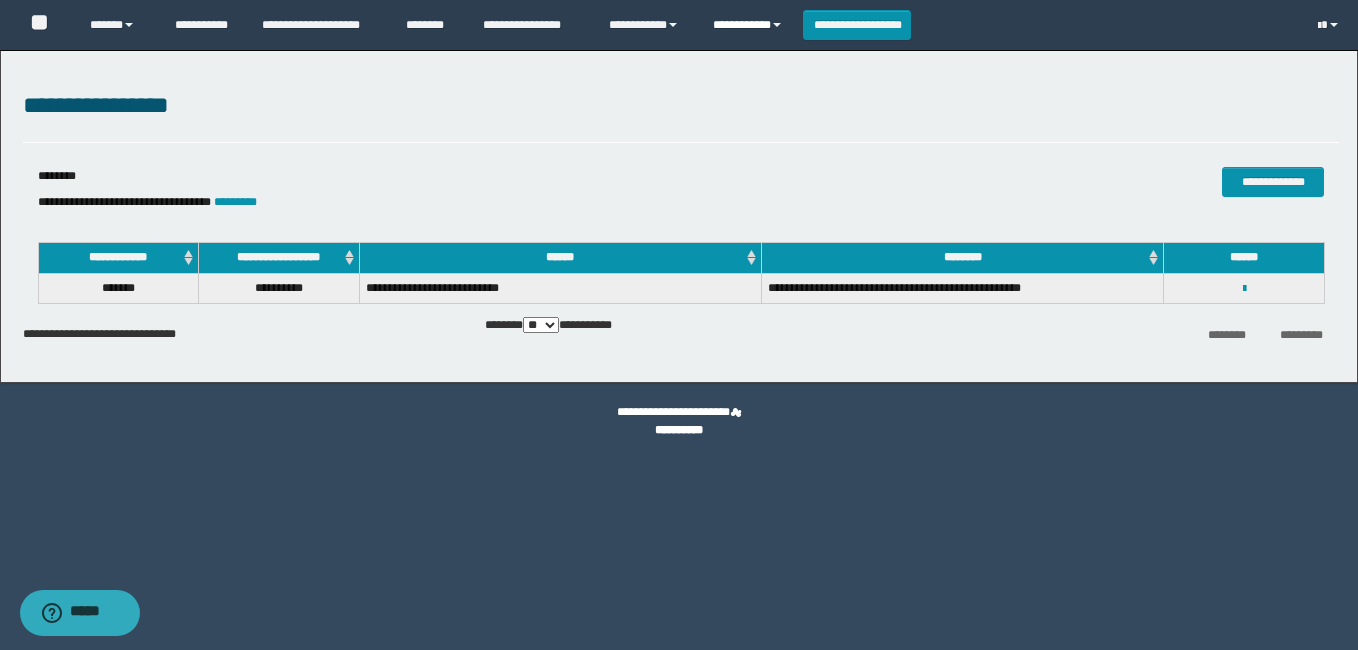 click on "**********" at bounding box center (750, 25) 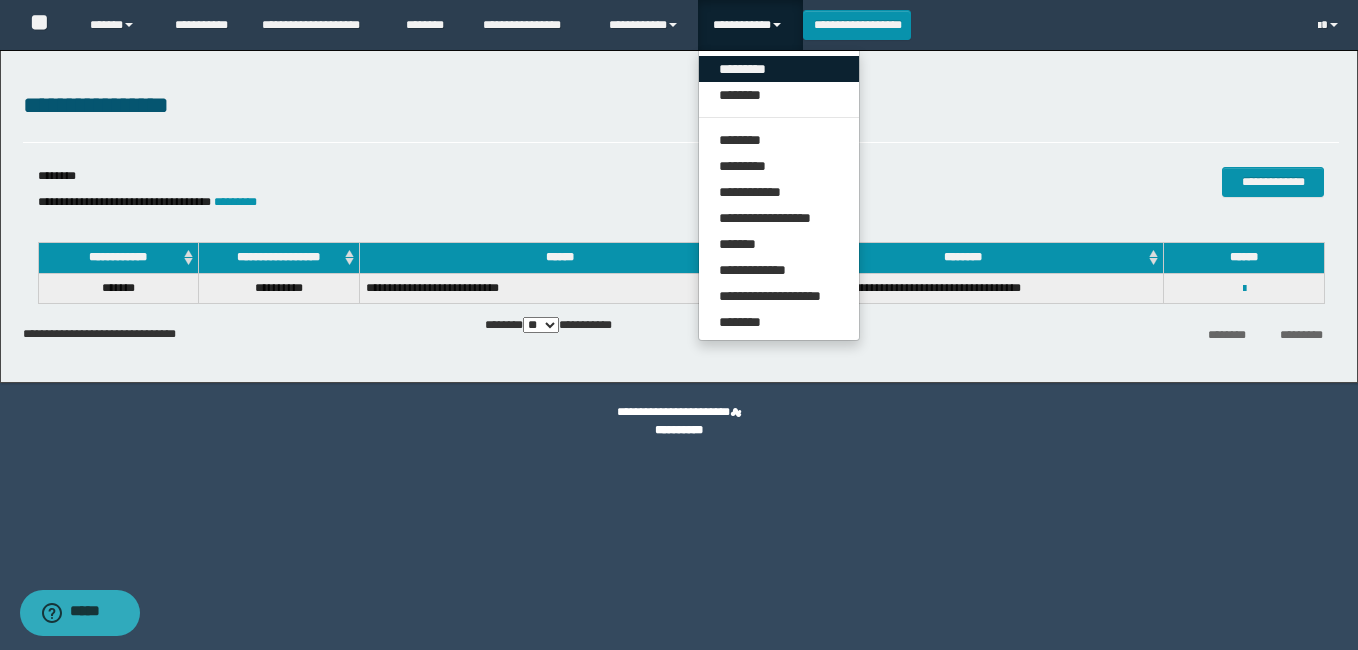 click on "*********" at bounding box center [779, 69] 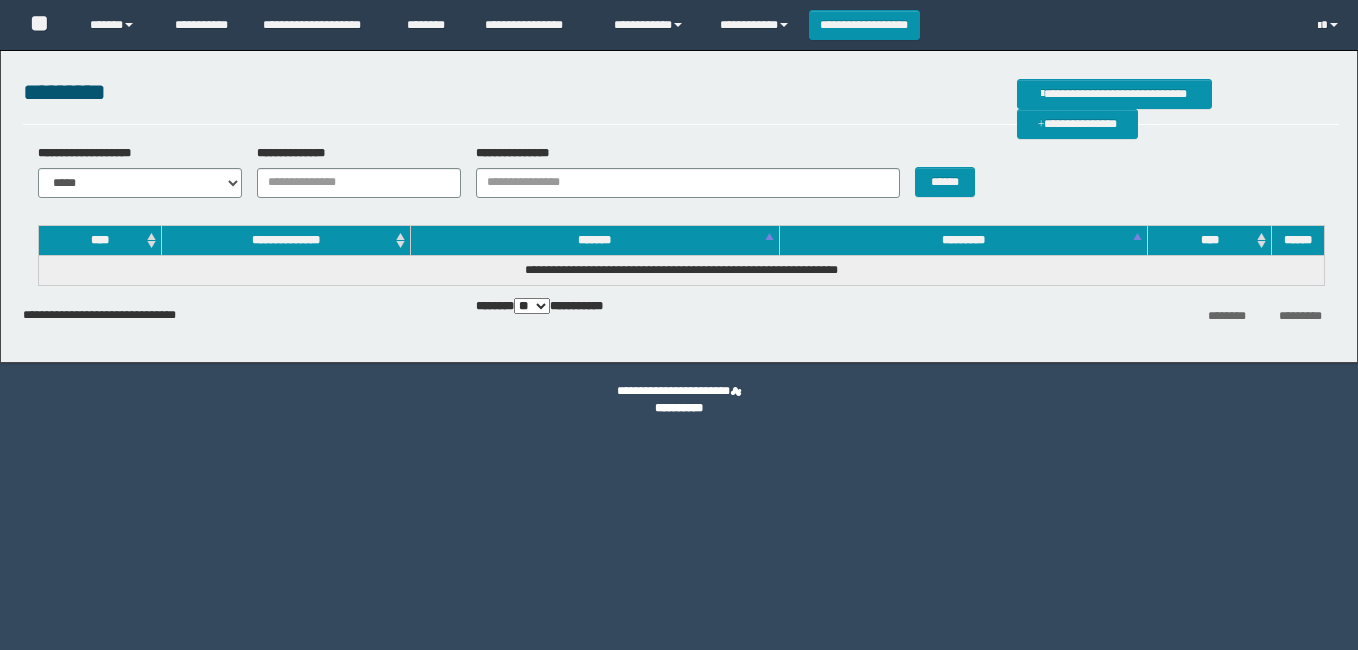 scroll, scrollTop: 0, scrollLeft: 0, axis: both 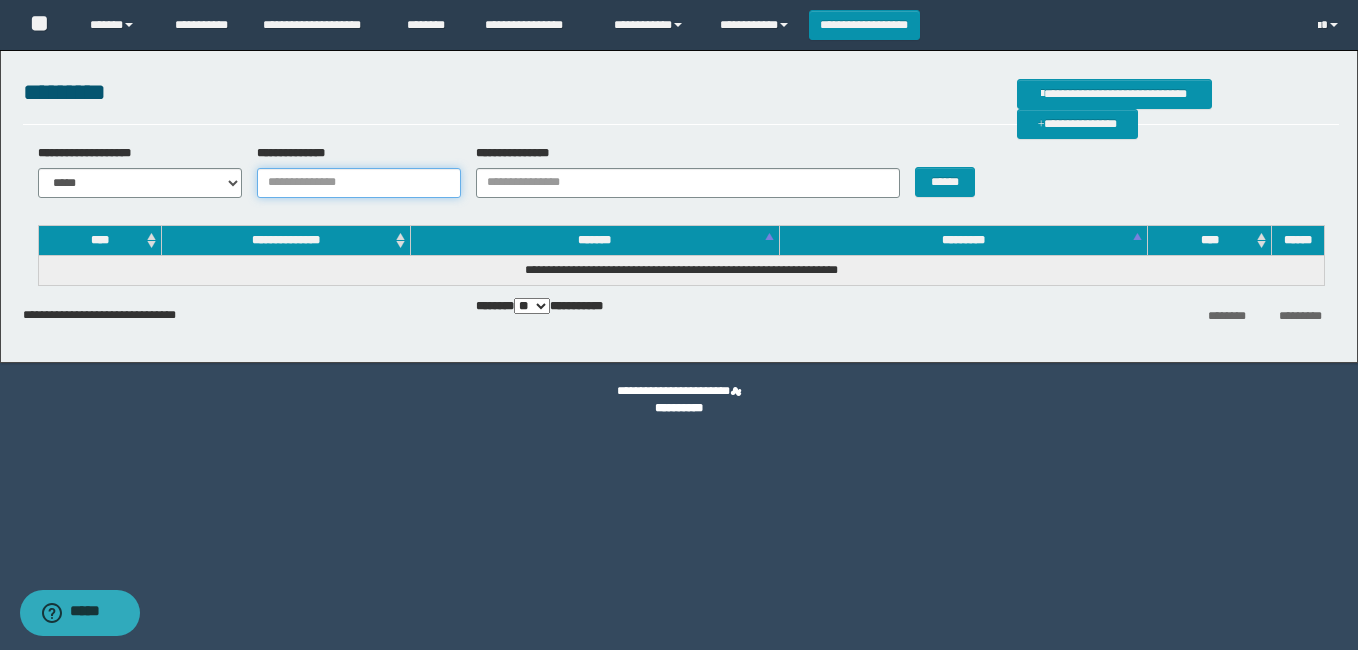 click on "**********" at bounding box center (359, 183) 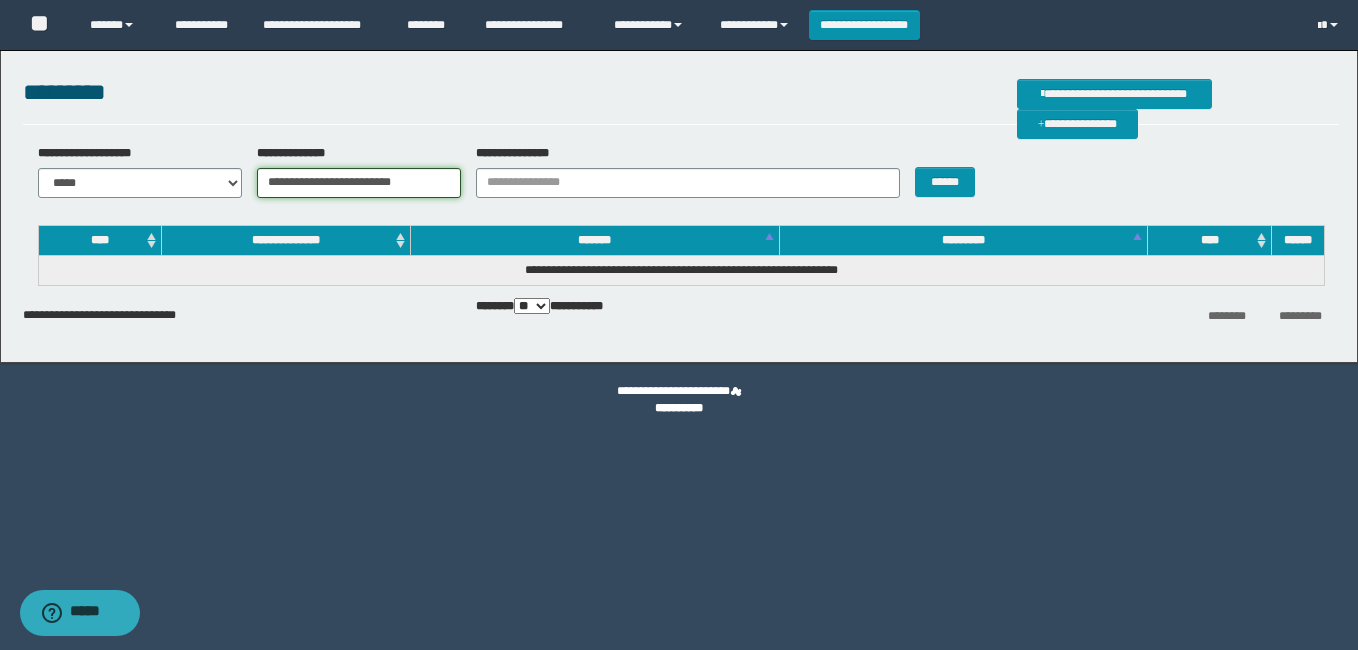 drag, startPoint x: 328, startPoint y: 185, endPoint x: 226, endPoint y: 186, distance: 102.0049 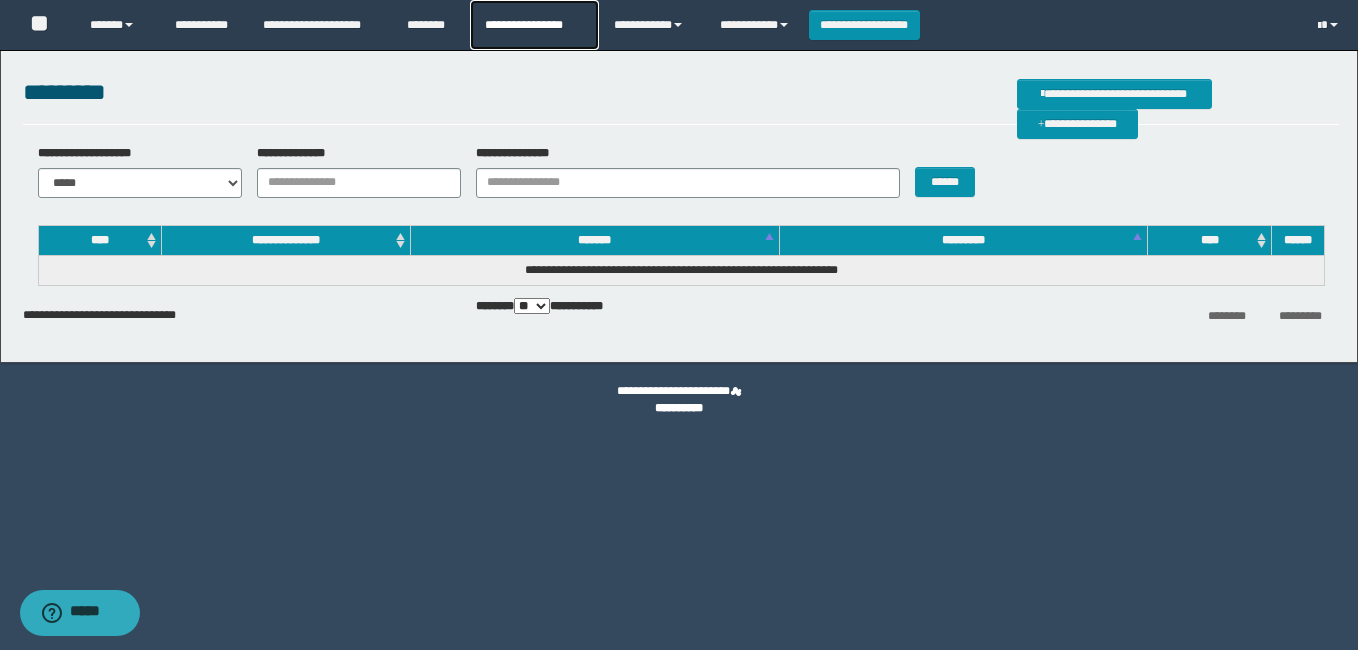 click on "**********" at bounding box center (534, 25) 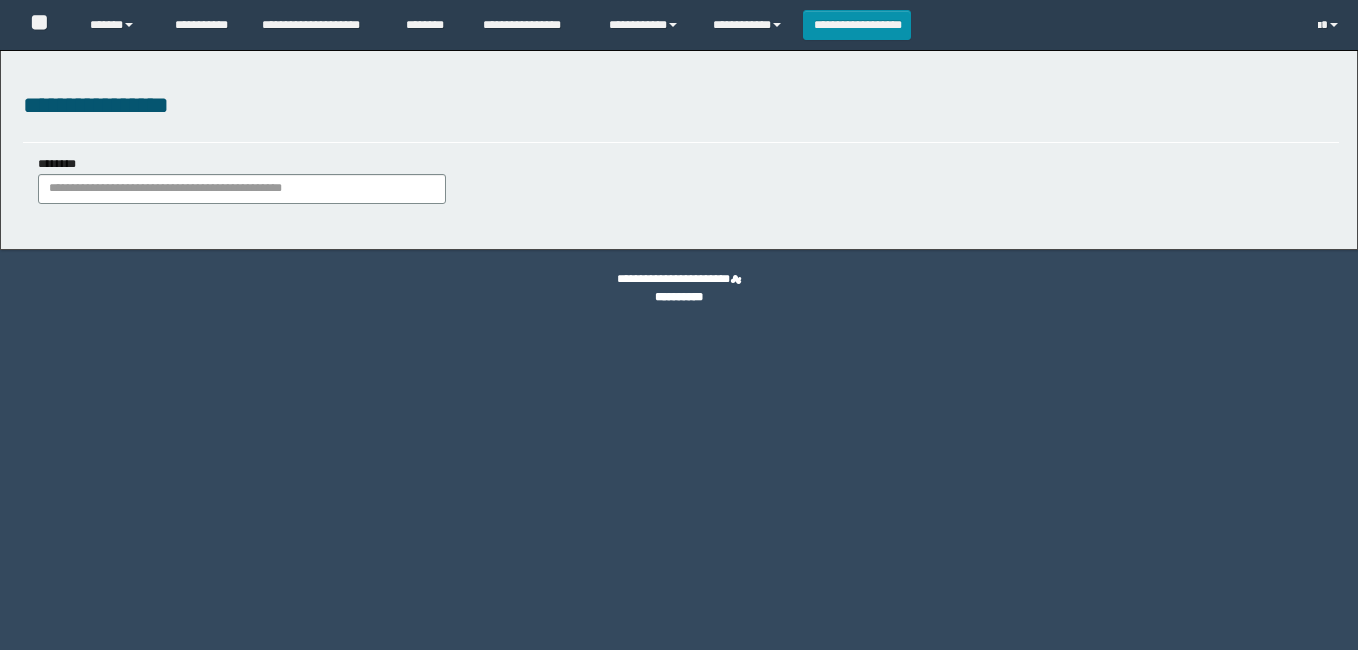 scroll, scrollTop: 0, scrollLeft: 0, axis: both 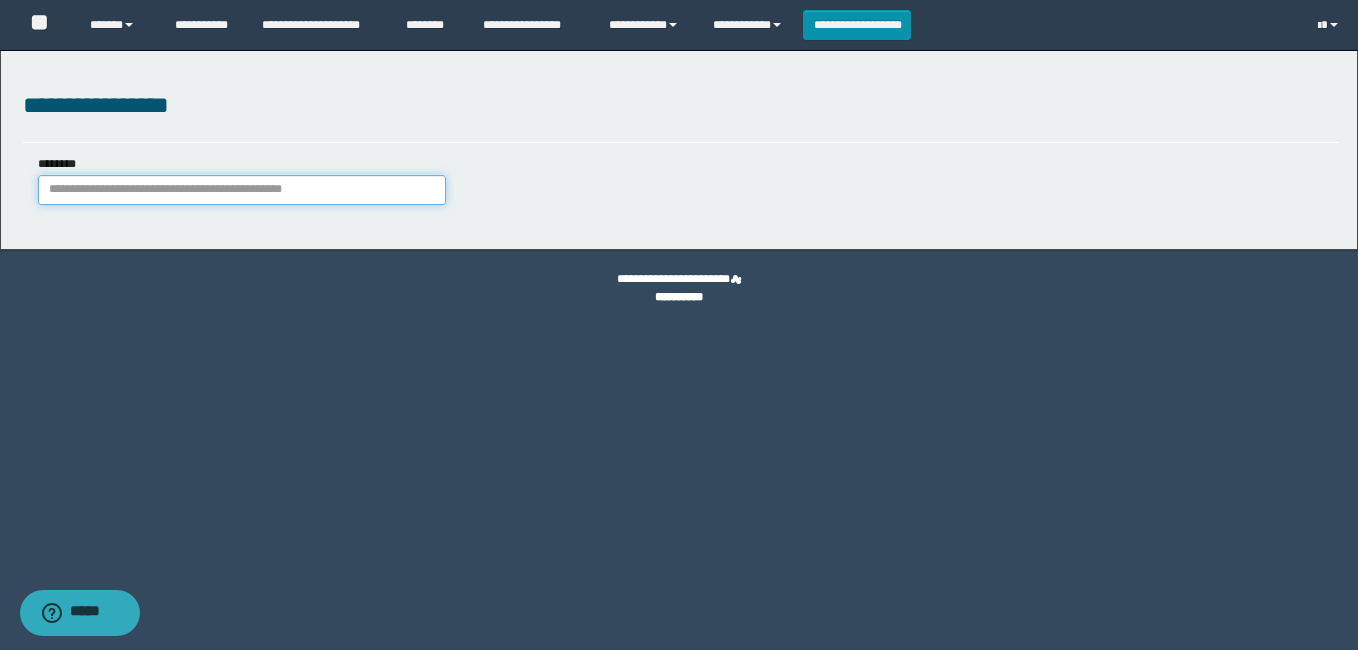 click on "********" at bounding box center (242, 190) 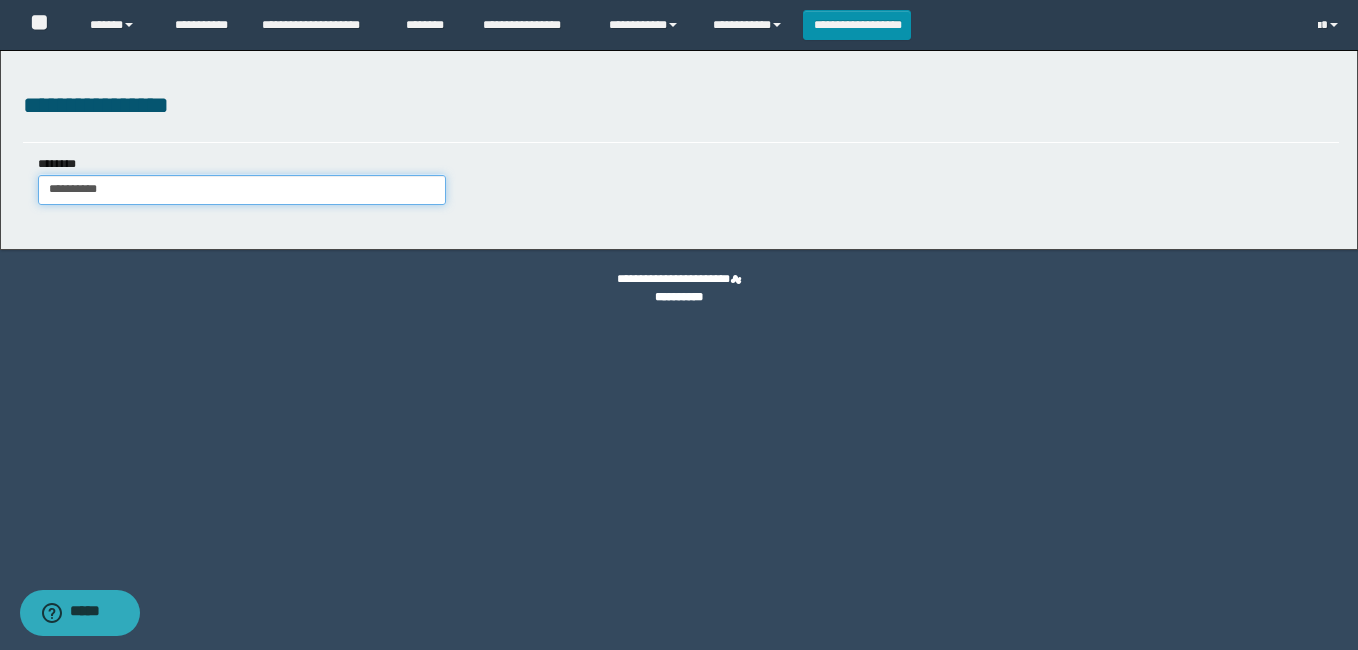 type on "**********" 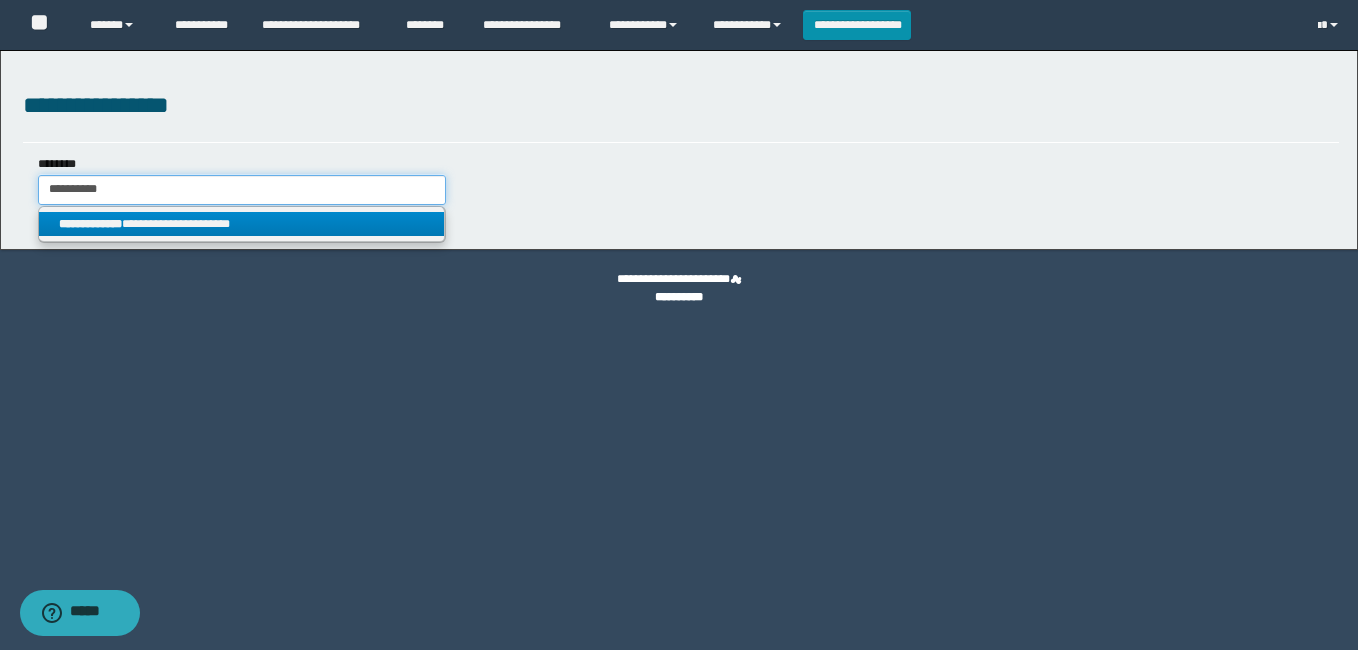 type on "**********" 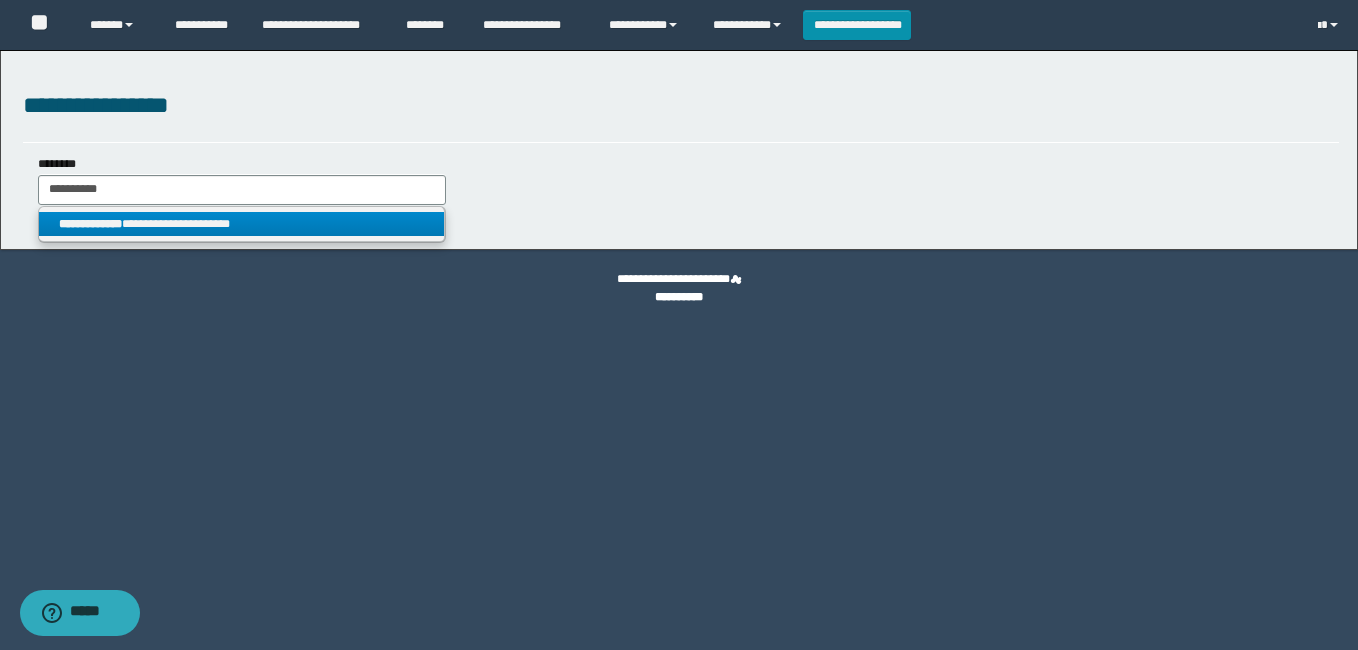 click on "**********" at bounding box center (90, 224) 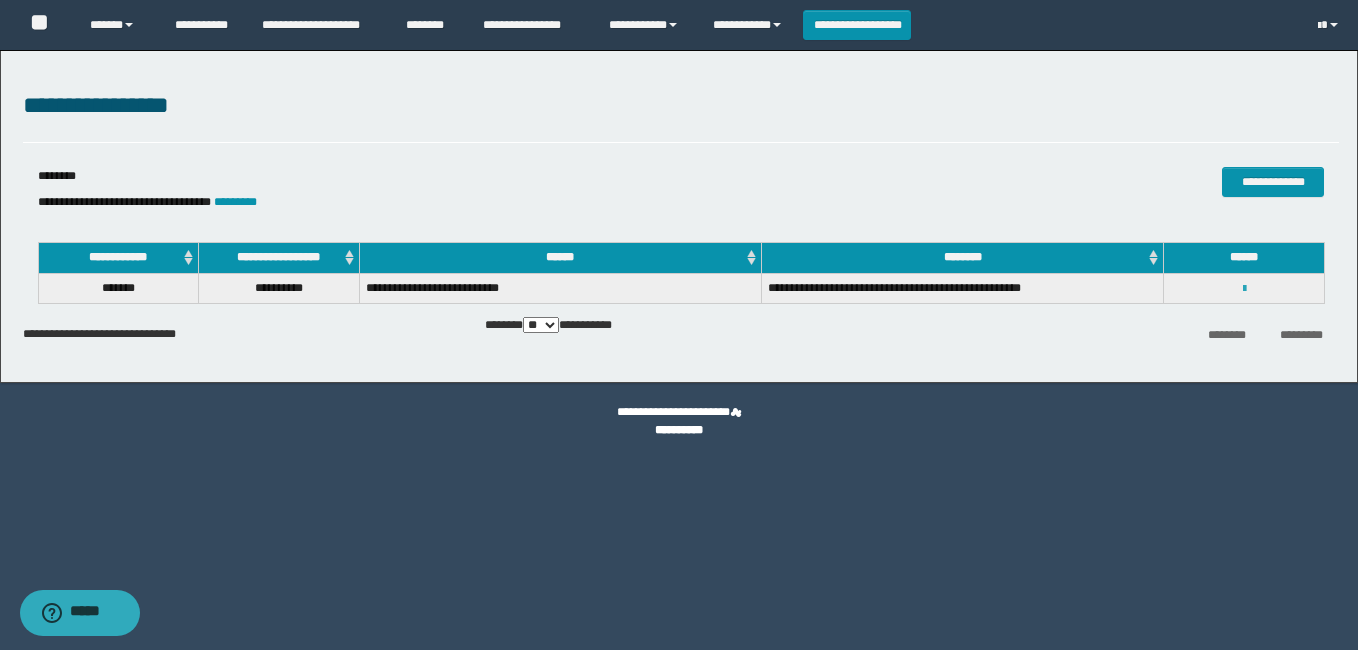 click at bounding box center [1244, 288] 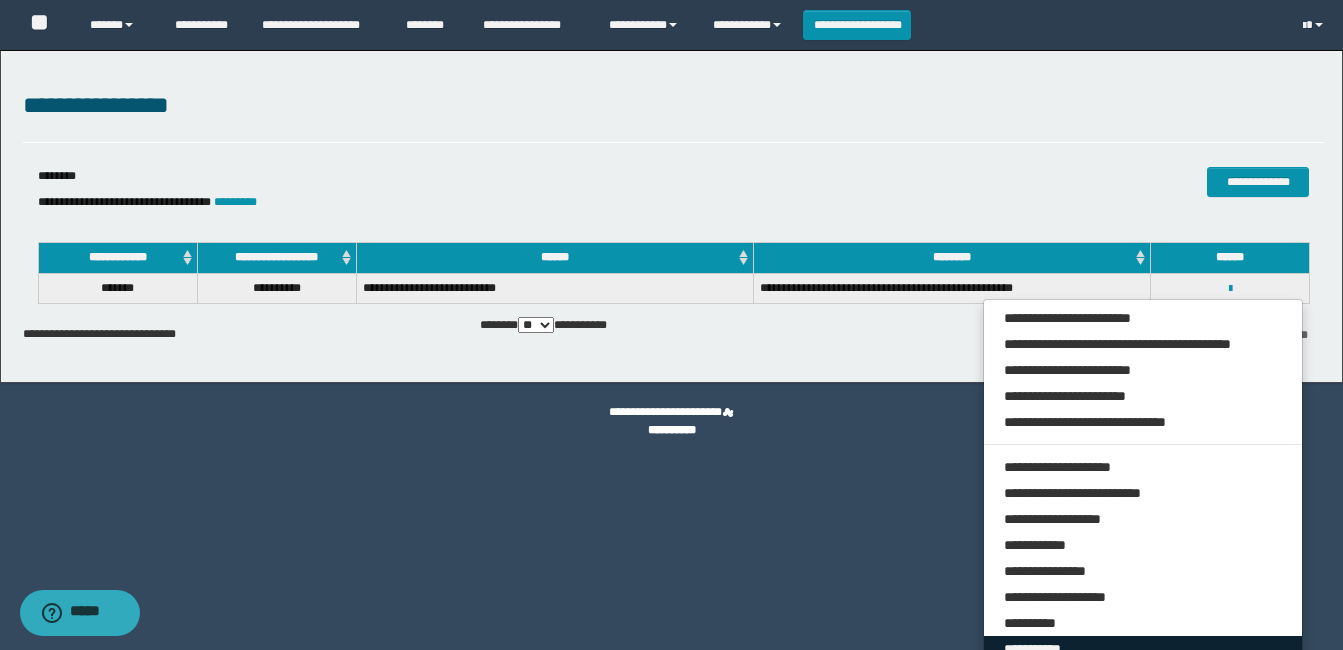 click on "**********" at bounding box center (1143, 649) 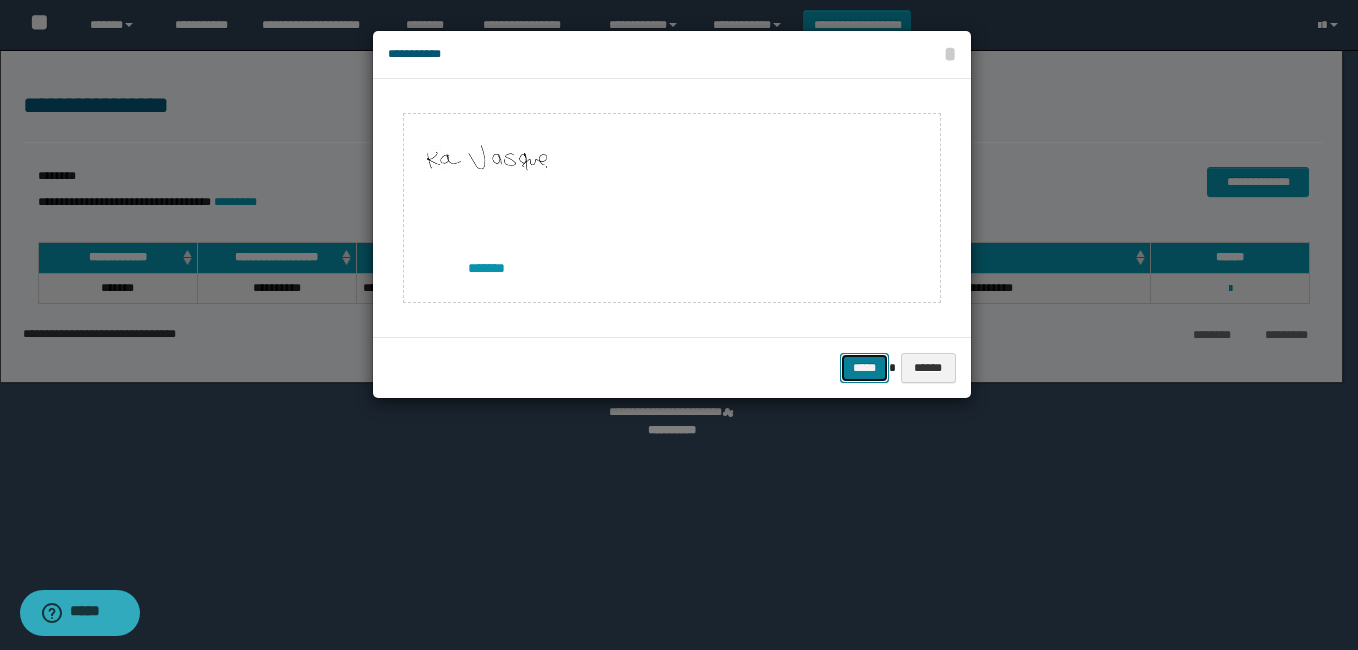 click on "*****" at bounding box center [864, 368] 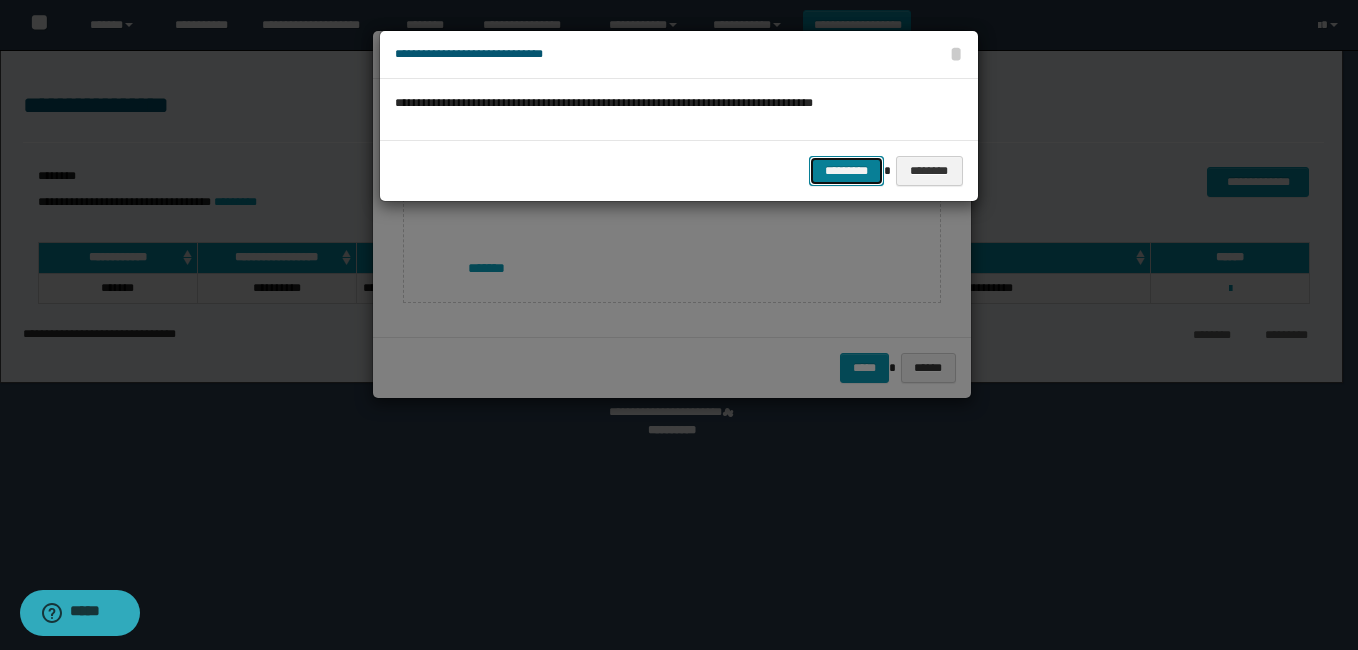 click on "*********" at bounding box center (846, 171) 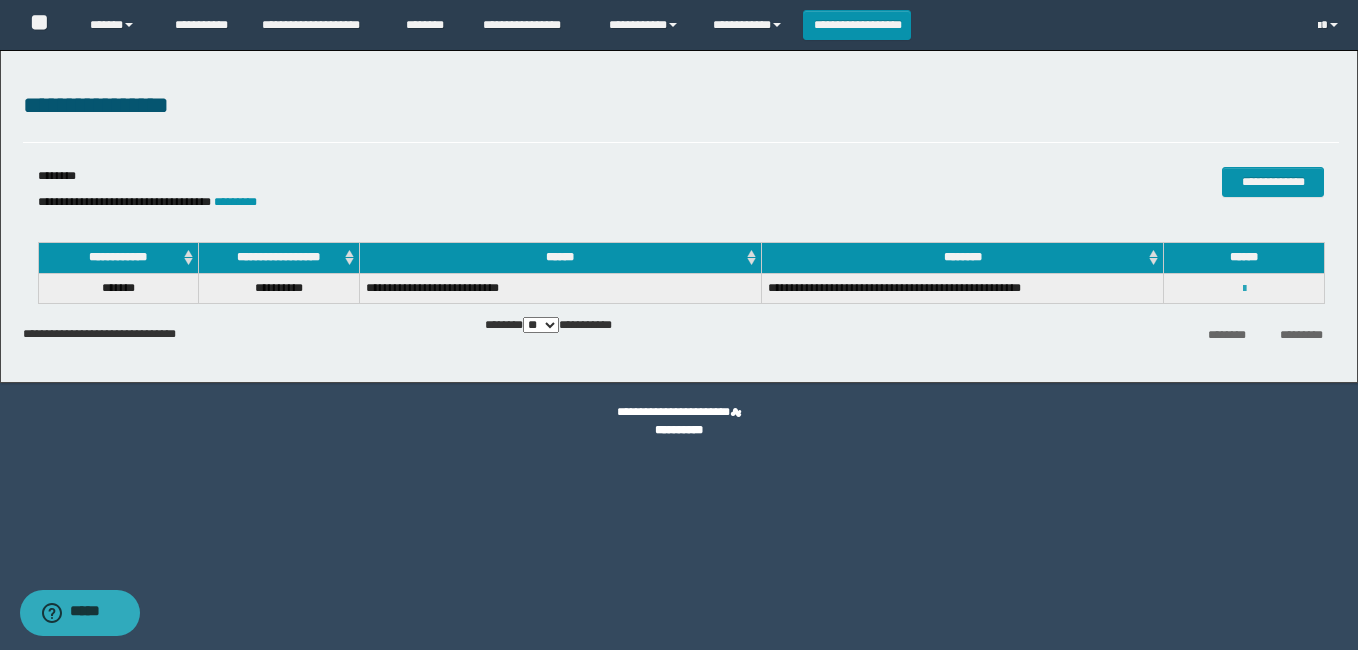 click at bounding box center (1244, 289) 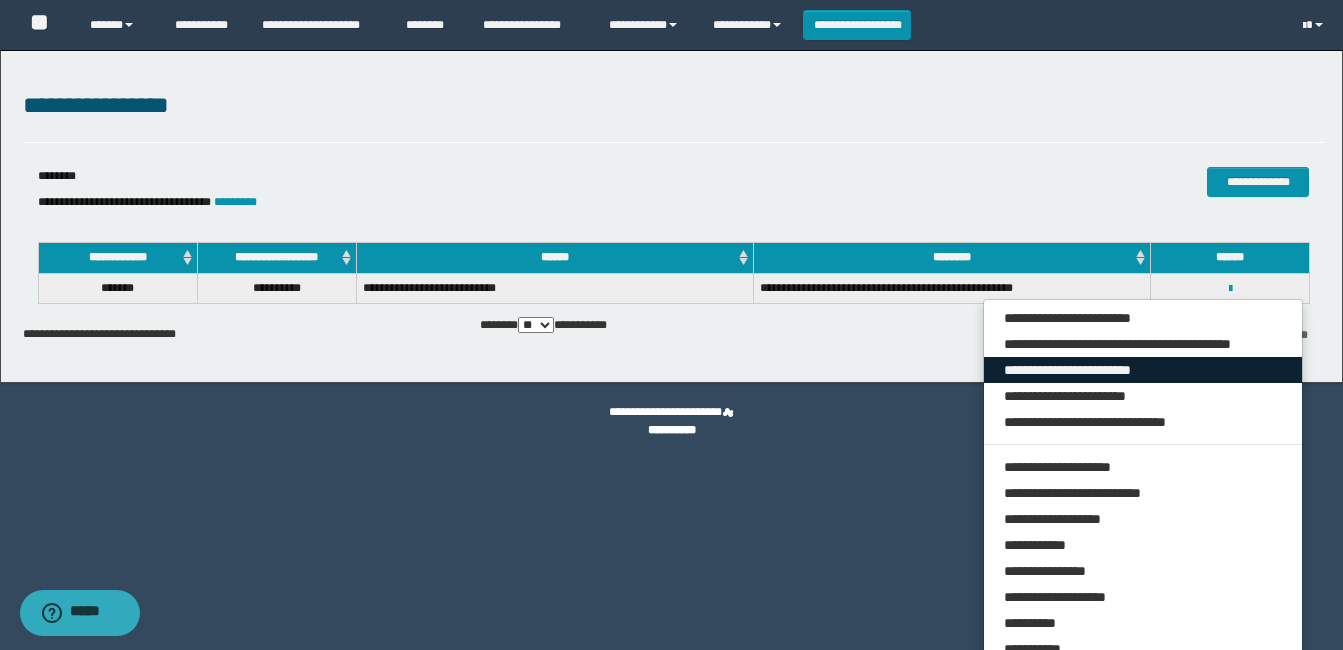 click on "**********" at bounding box center [1143, 370] 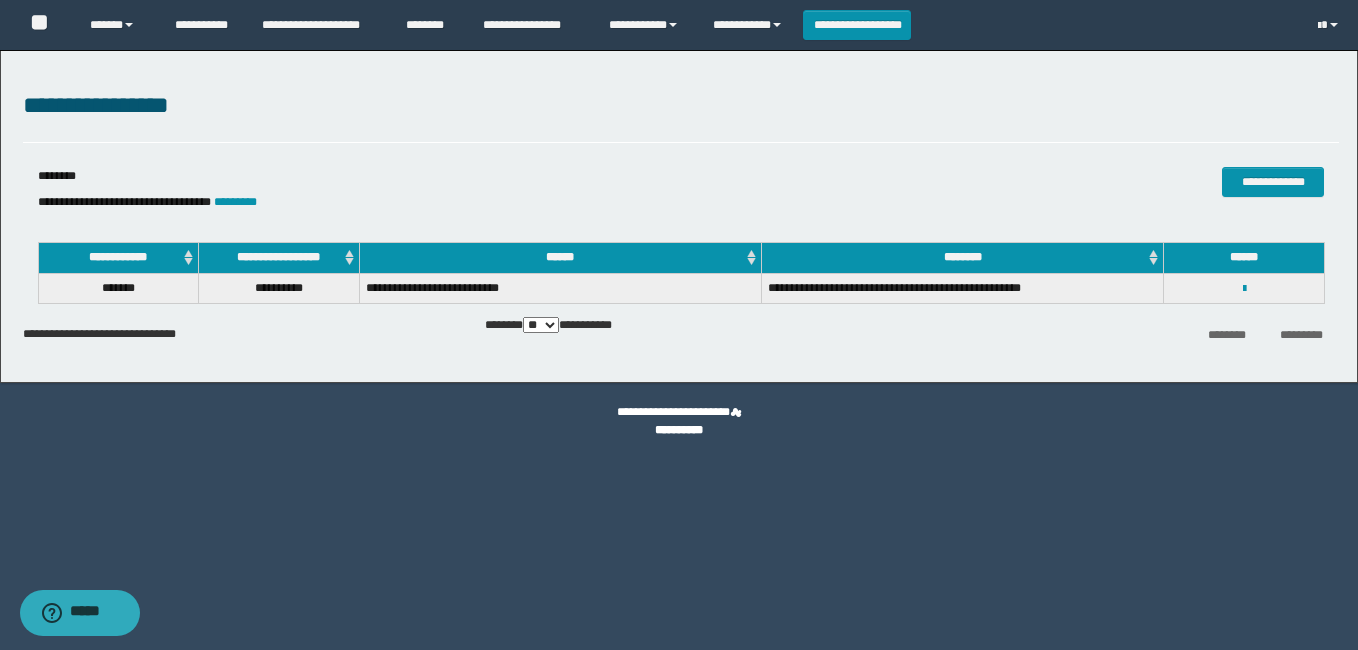 click on "**********" at bounding box center [679, 325] 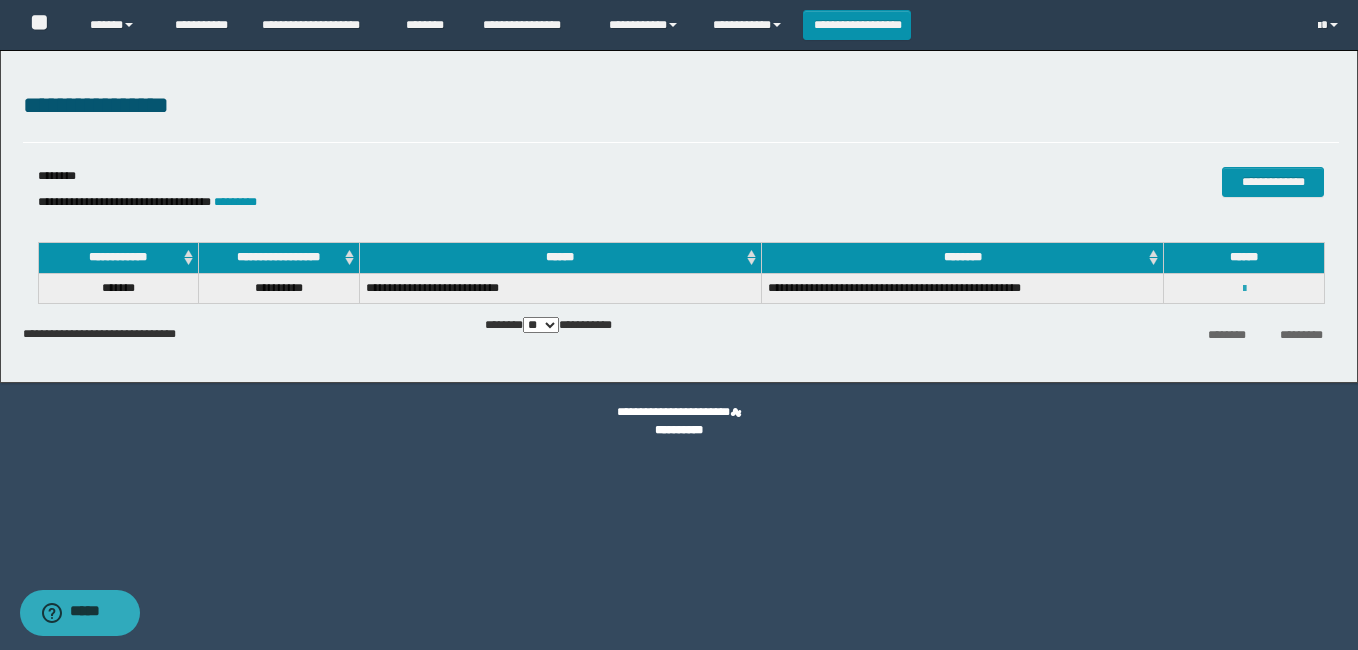 click at bounding box center (1244, 289) 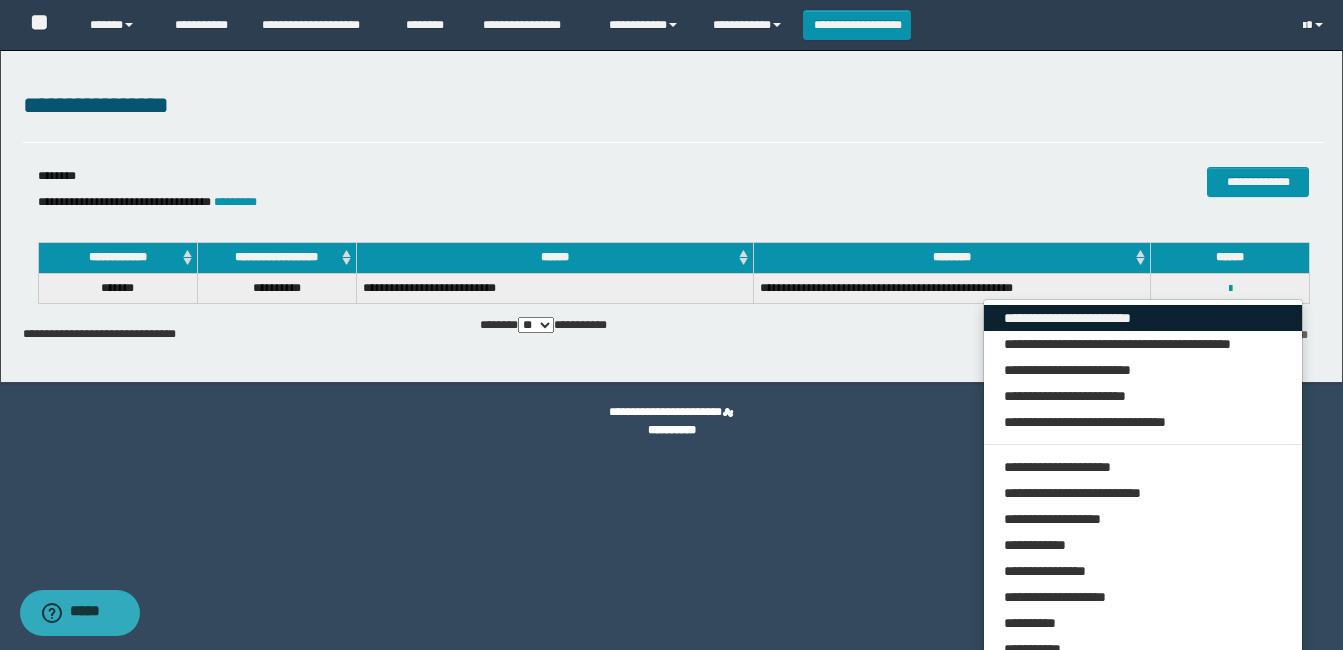 click on "**********" at bounding box center (1143, 318) 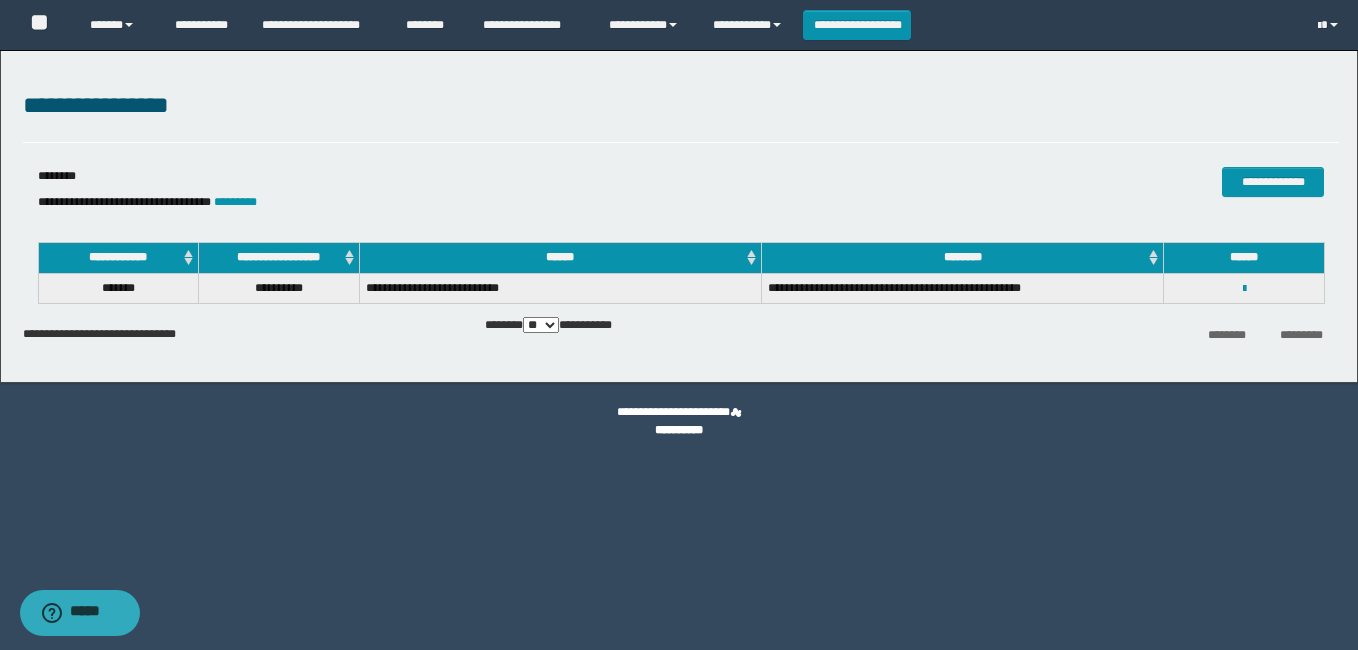 click on "**********" at bounding box center [679, 216] 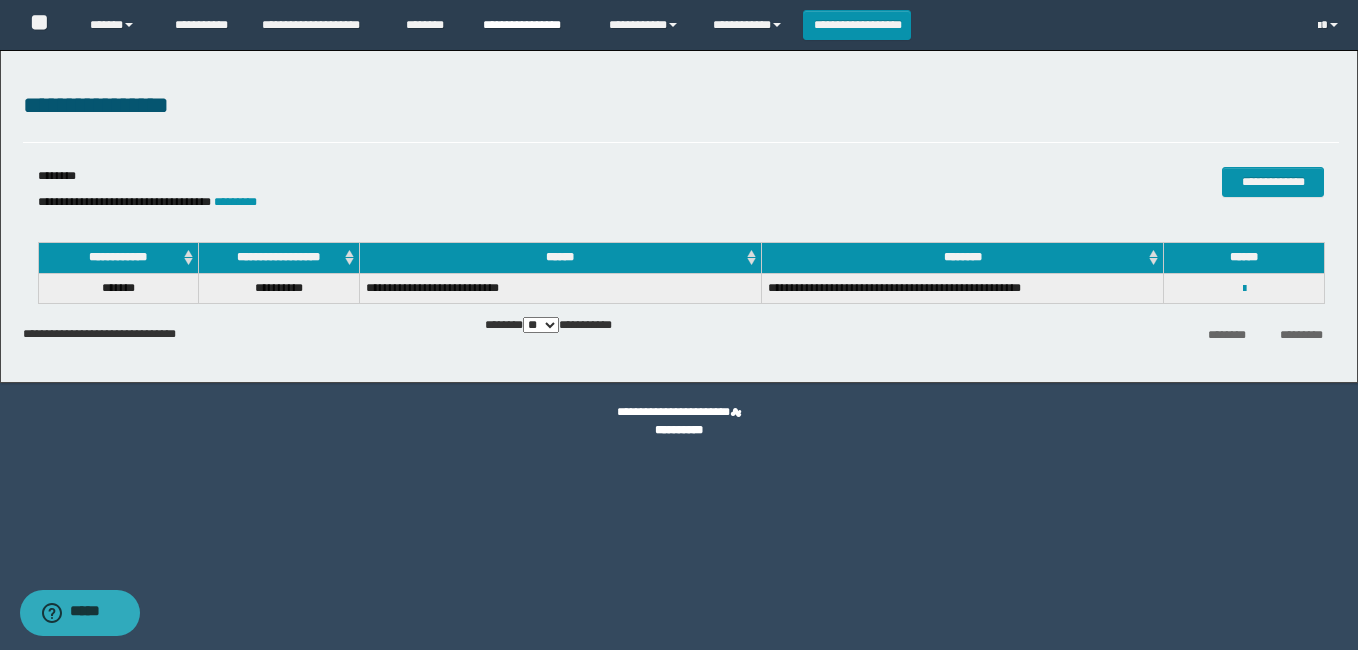 click on "**********" at bounding box center [531, 25] 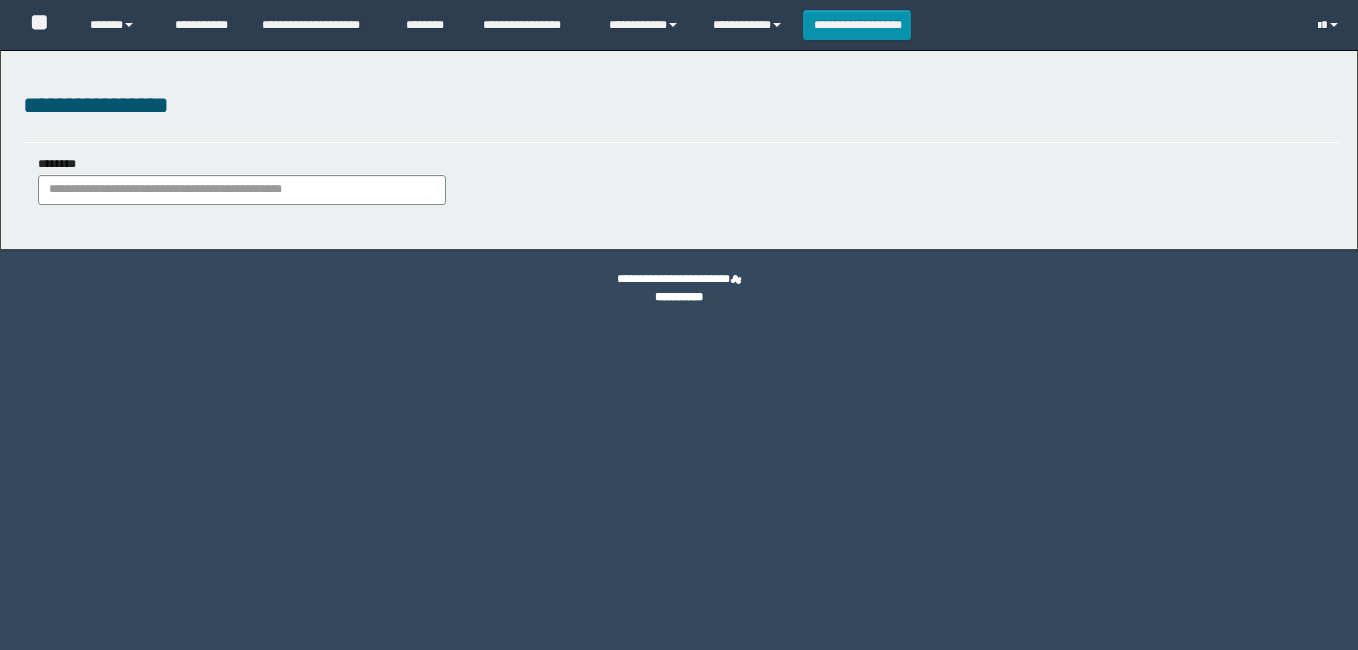 scroll, scrollTop: 0, scrollLeft: 0, axis: both 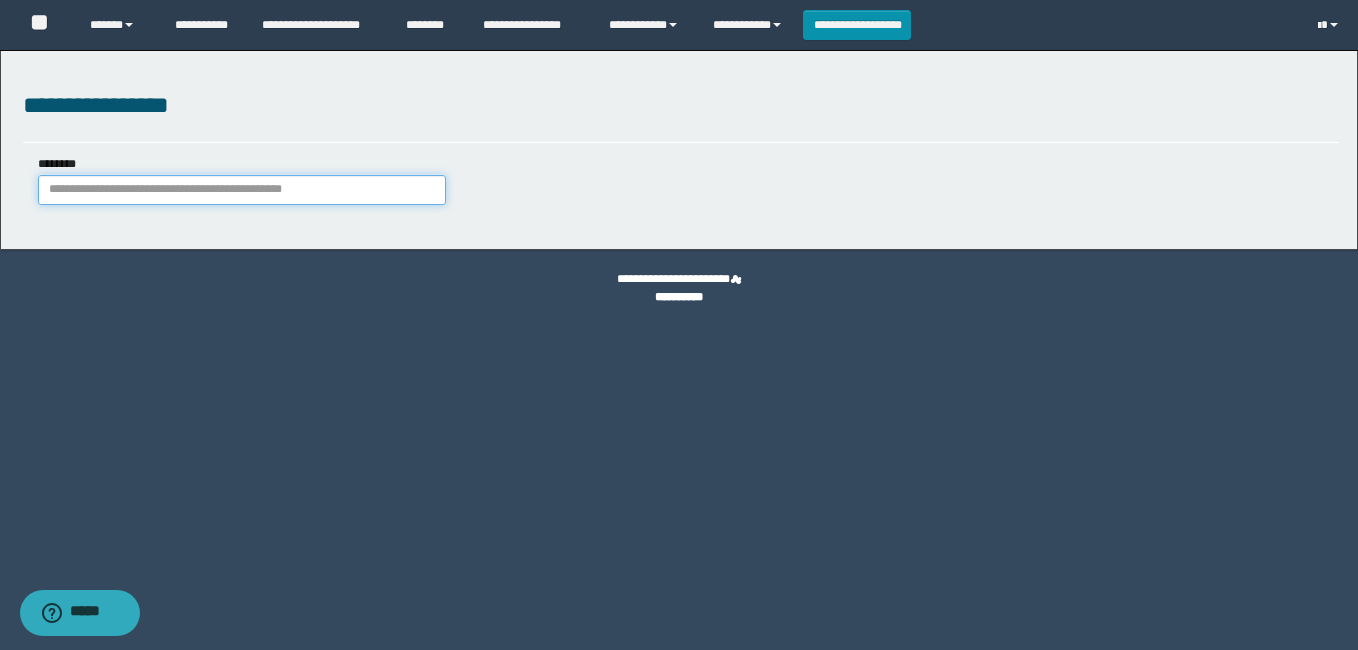 click on "********" at bounding box center [242, 190] 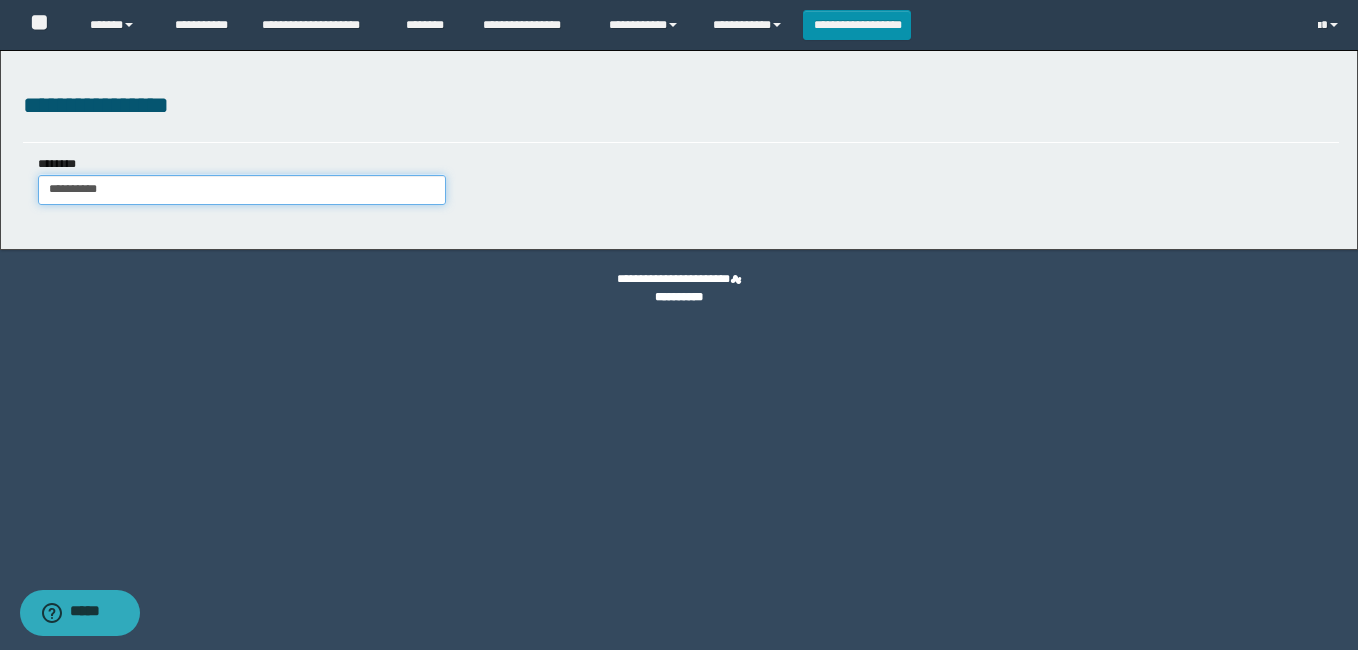 type on "**********" 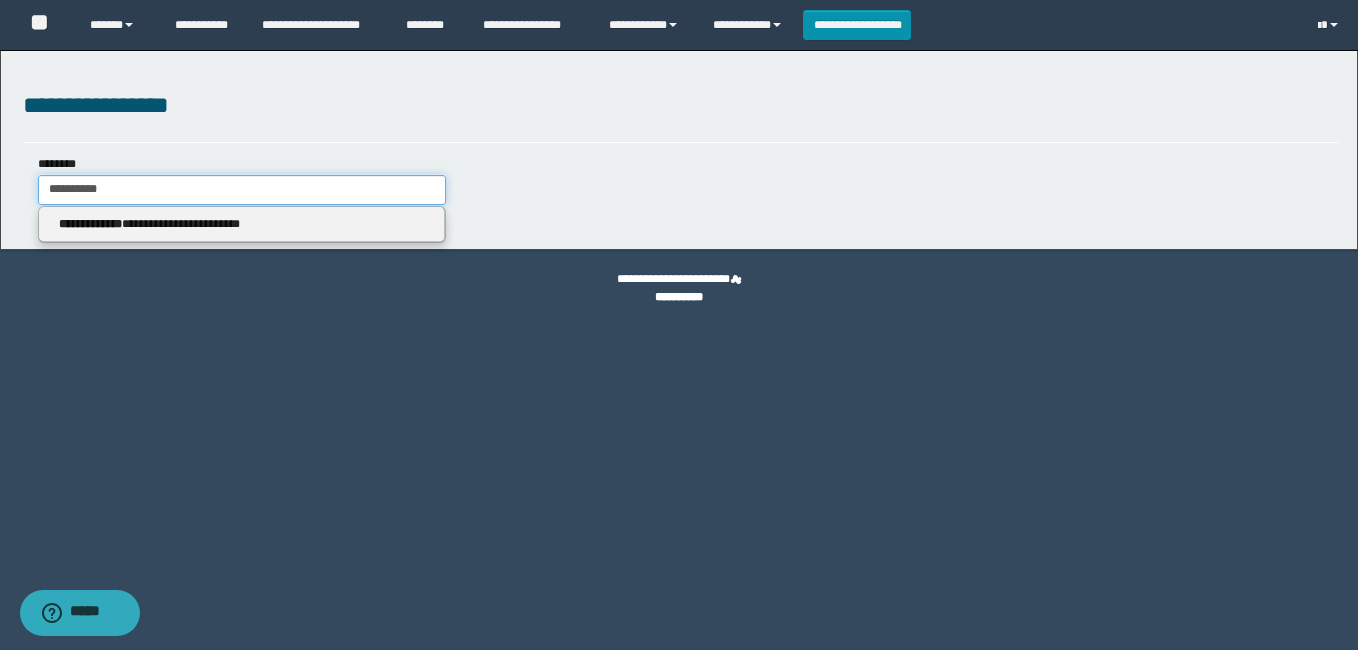 type on "**********" 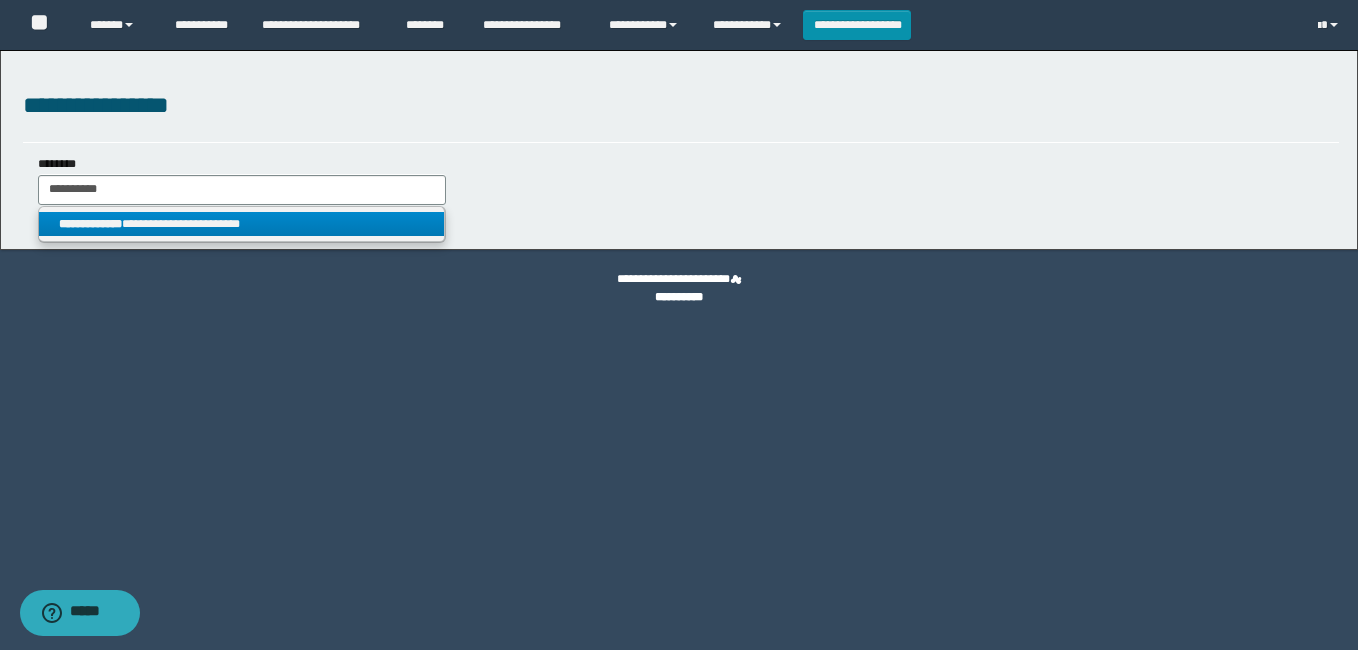 click on "**********" at bounding box center (242, 224) 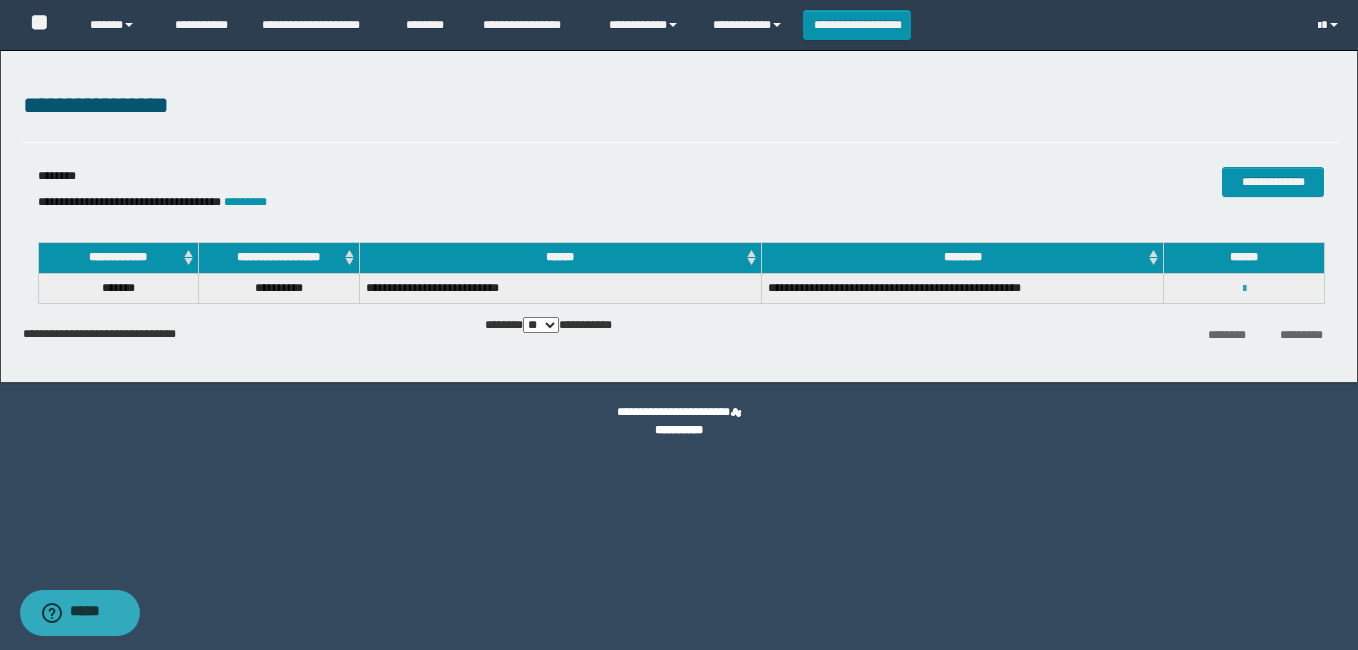 click at bounding box center [1244, 289] 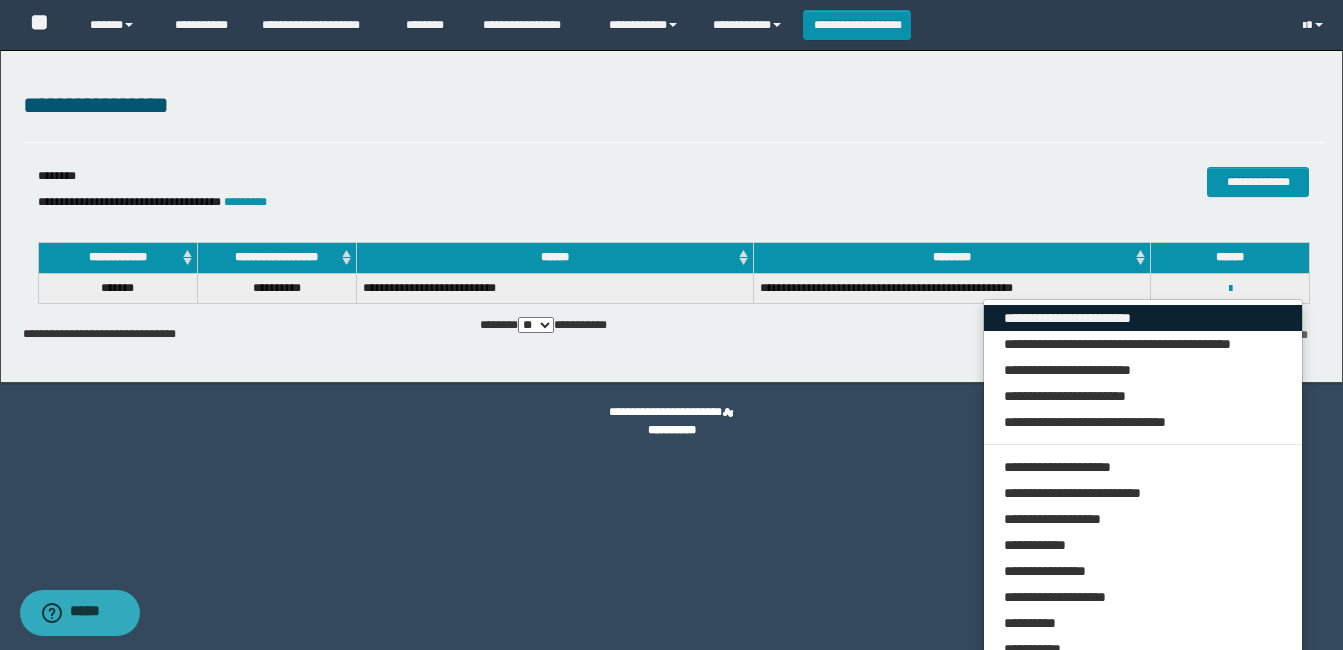 click on "**********" at bounding box center (1143, 318) 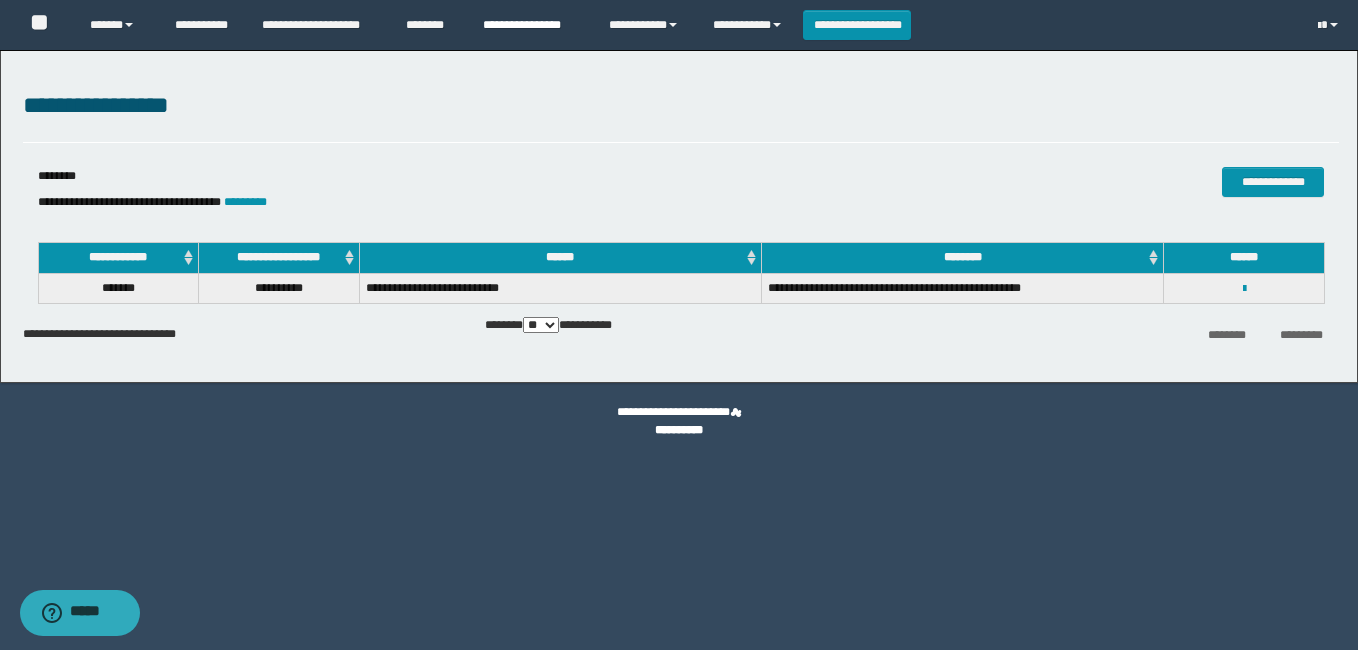 click on "**********" at bounding box center (531, 25) 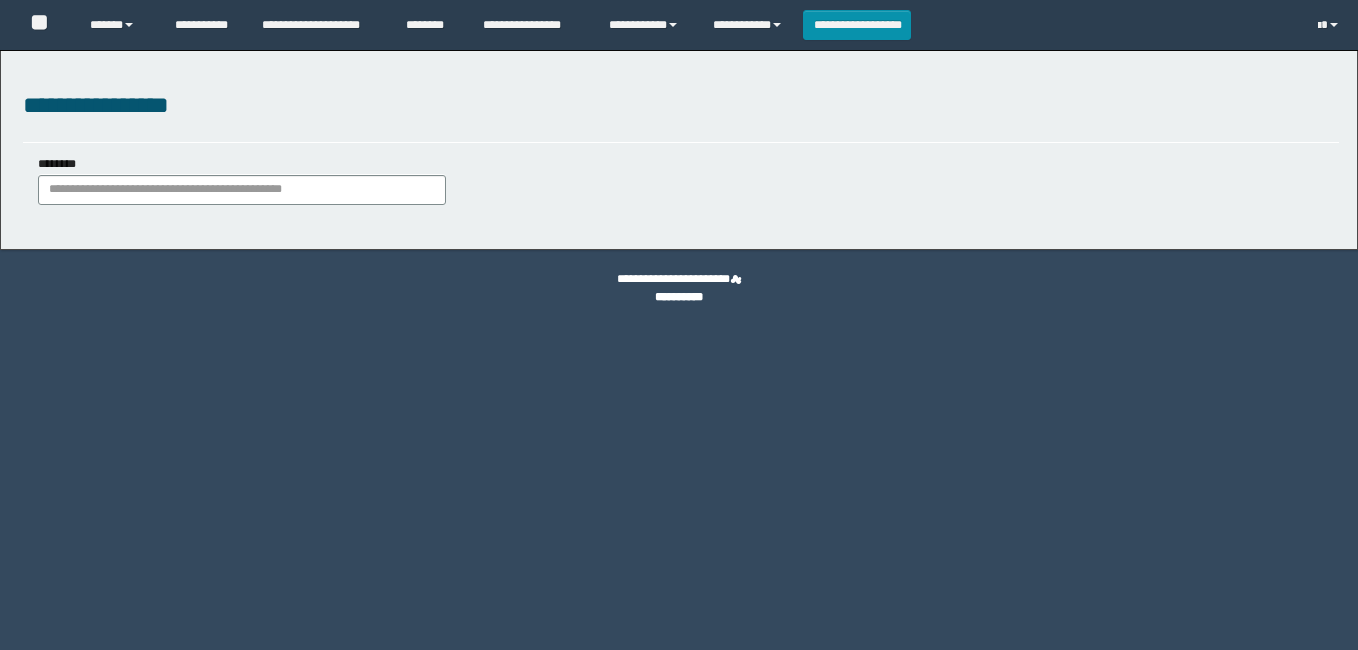 scroll, scrollTop: 0, scrollLeft: 0, axis: both 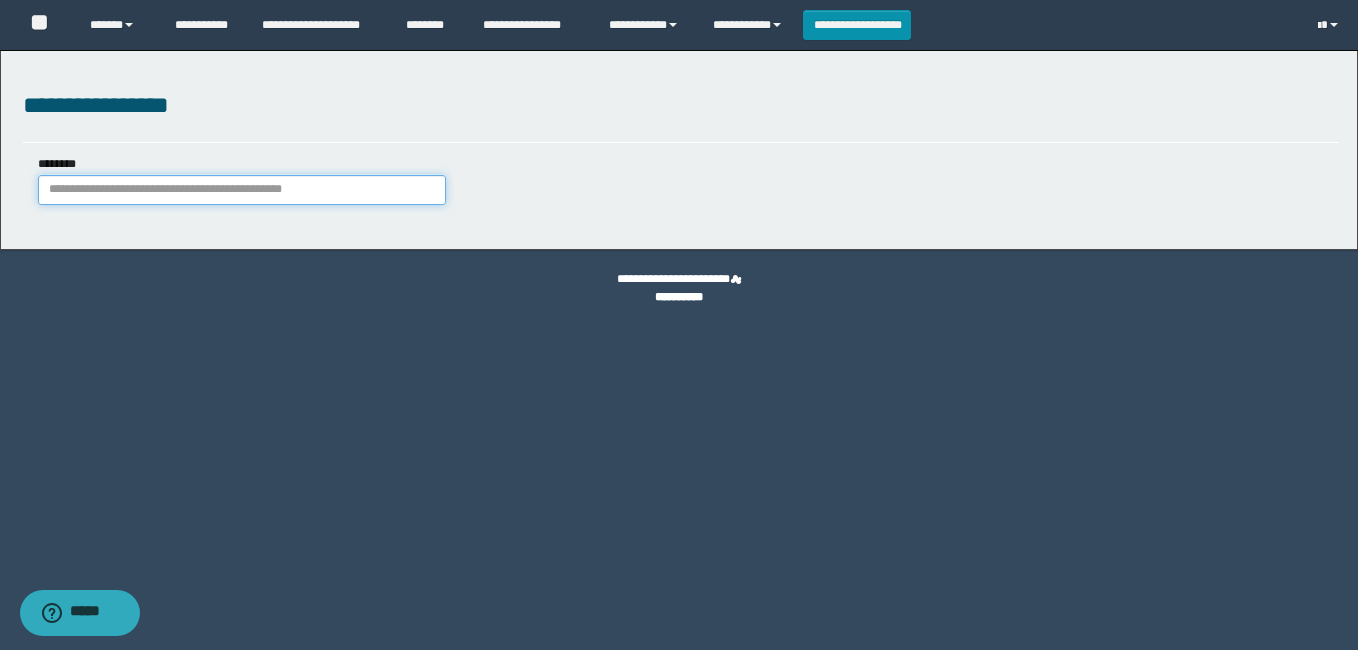 click on "********" at bounding box center (242, 190) 